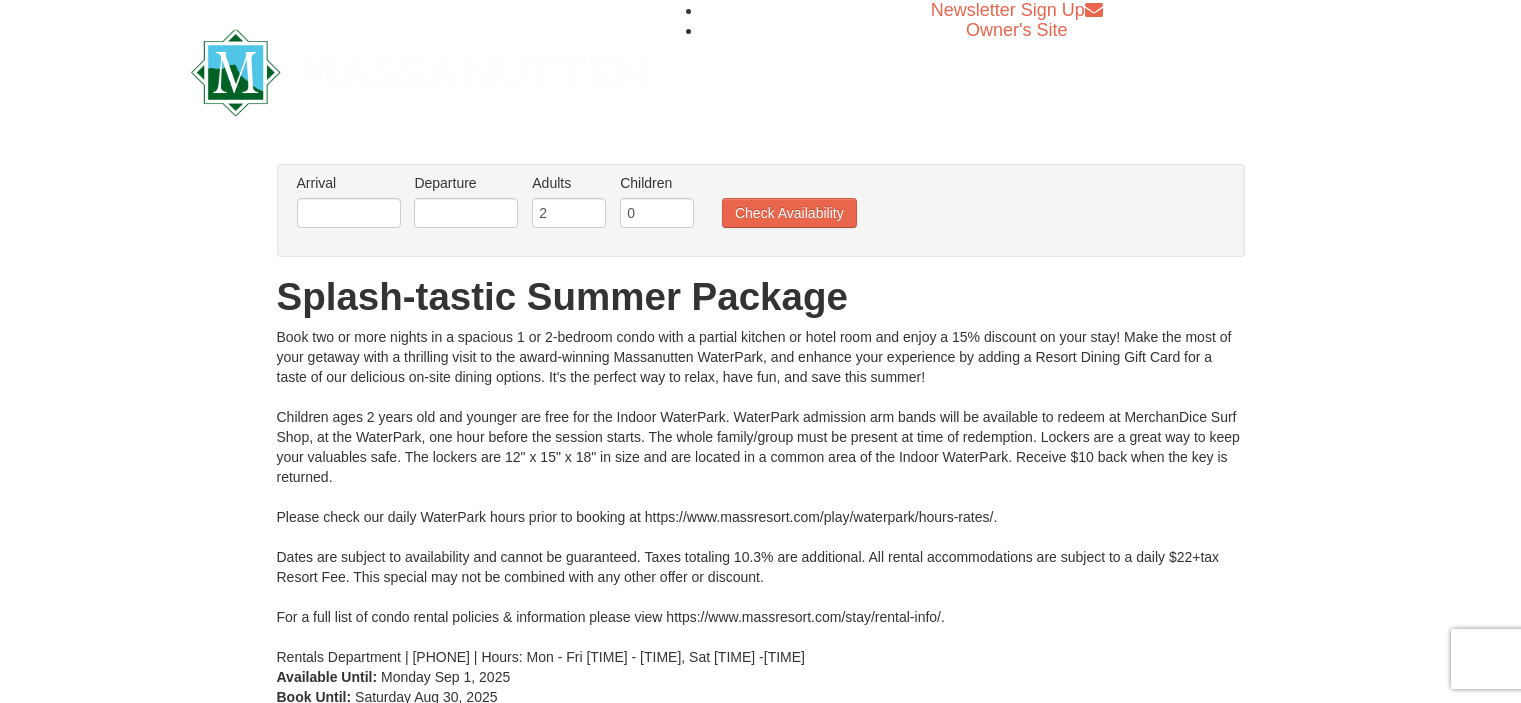 scroll, scrollTop: 0, scrollLeft: 0, axis: both 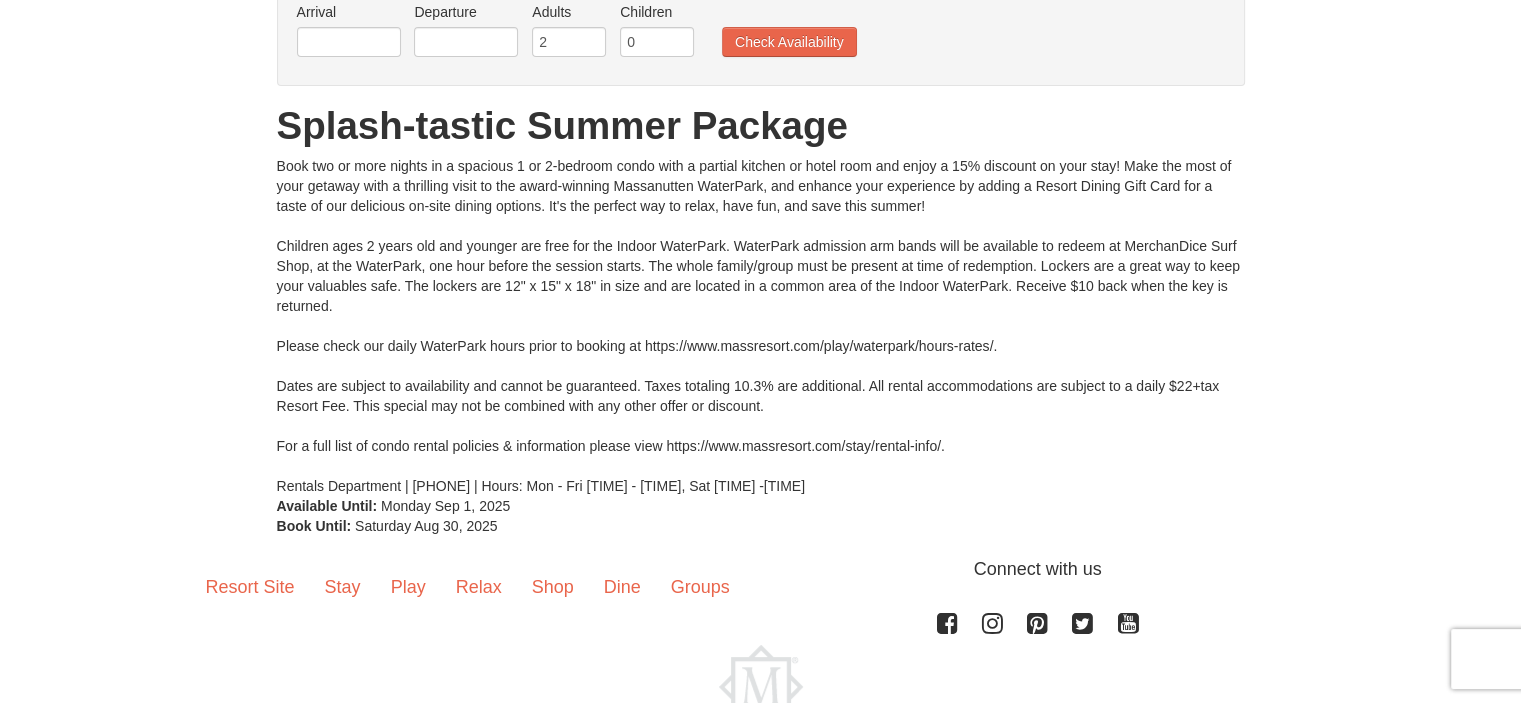 drag, startPoint x: 1530, startPoint y: 68, endPoint x: 1535, endPoint y: 184, distance: 116.10771 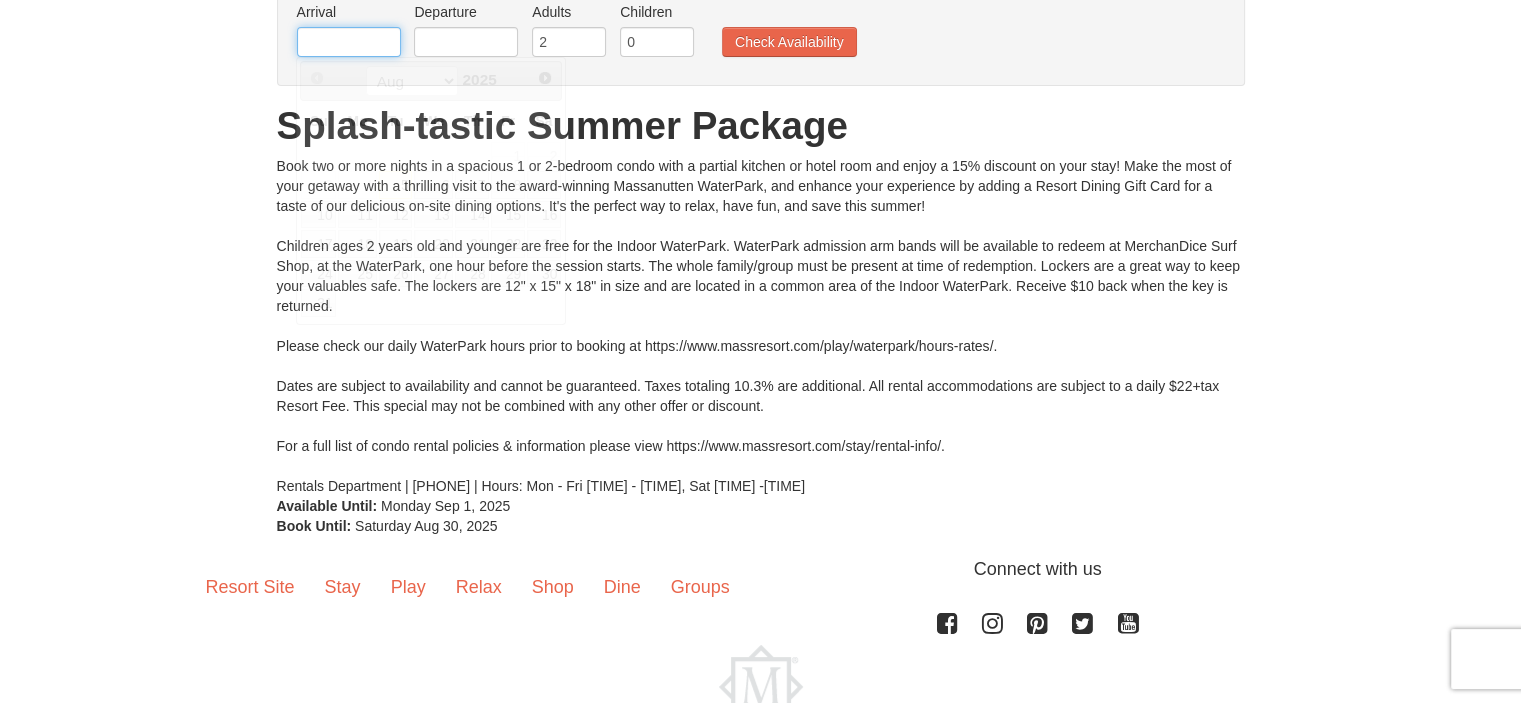 click at bounding box center [349, 42] 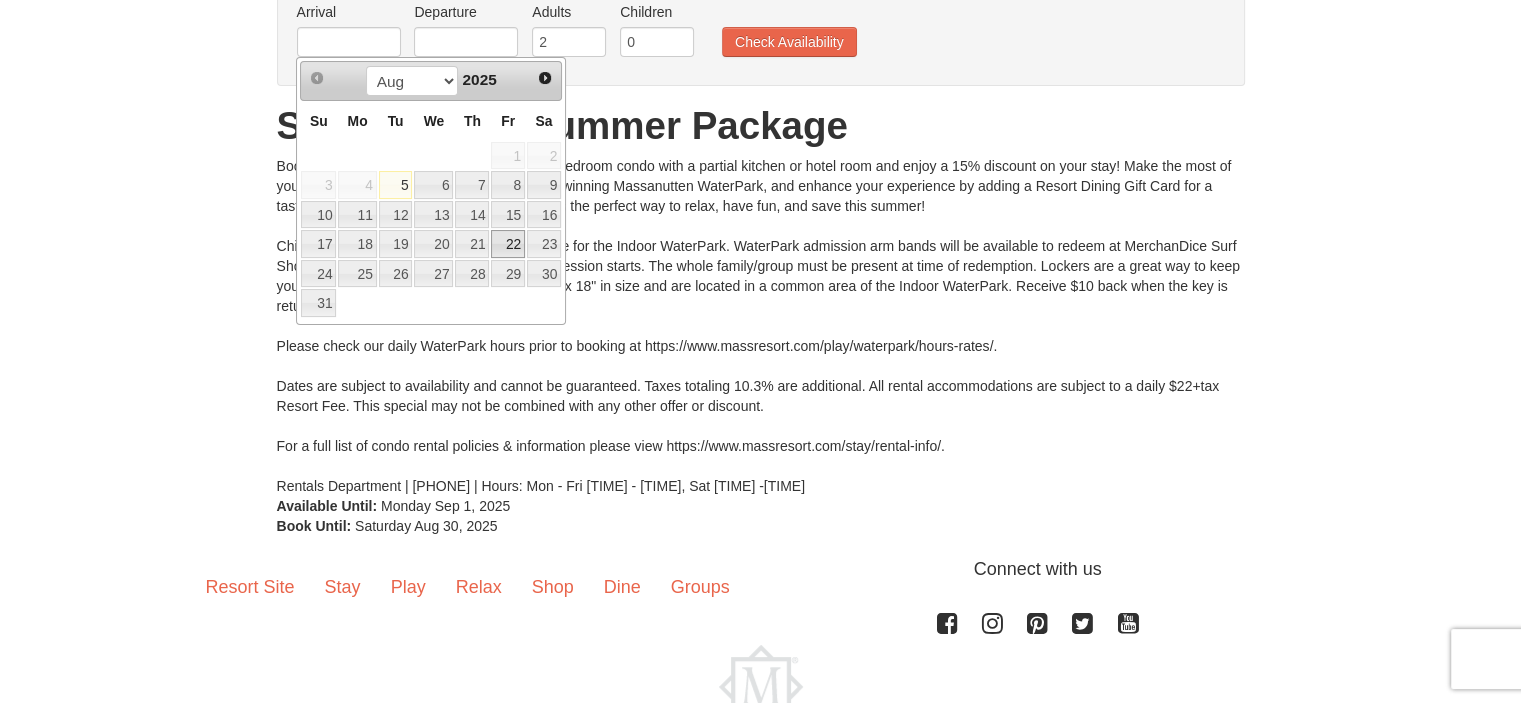 click on "22" at bounding box center [508, 244] 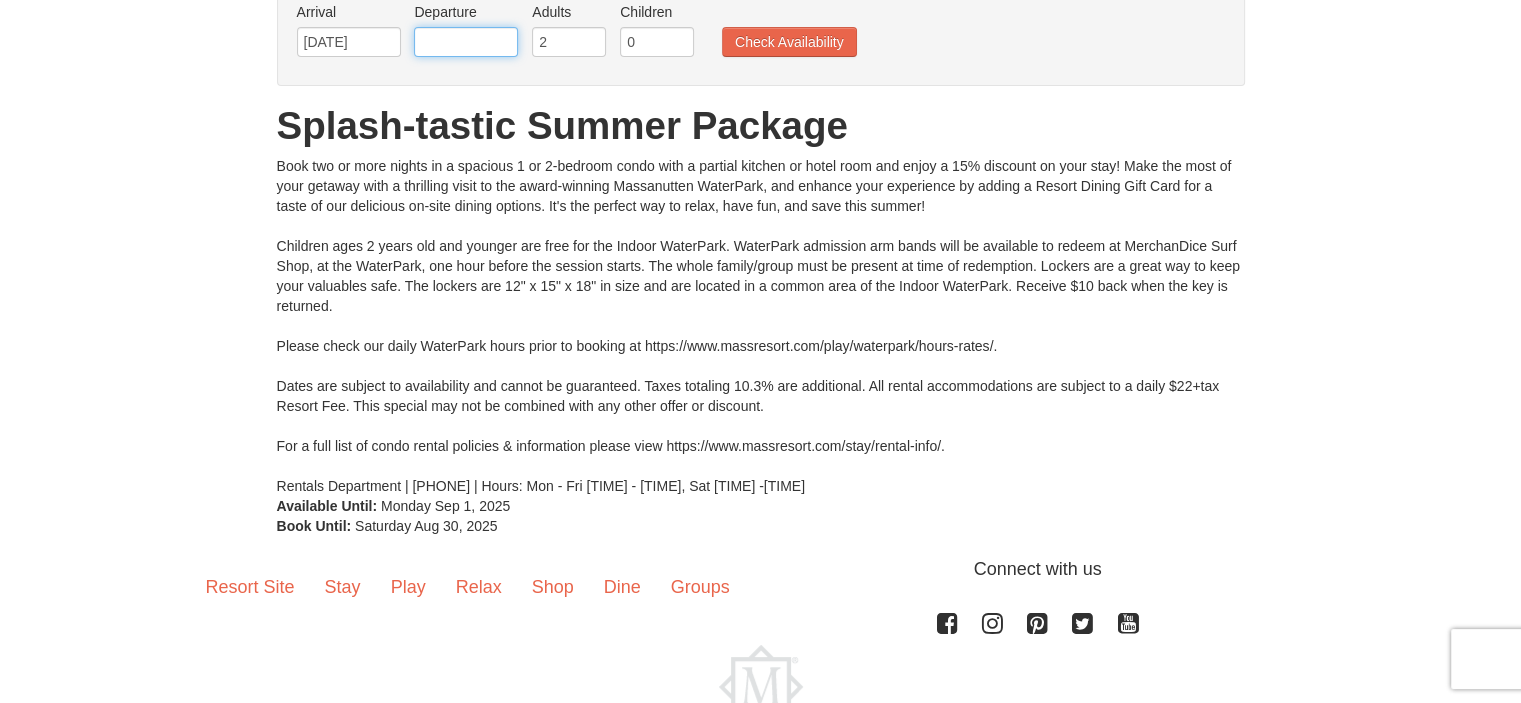 click at bounding box center (466, 42) 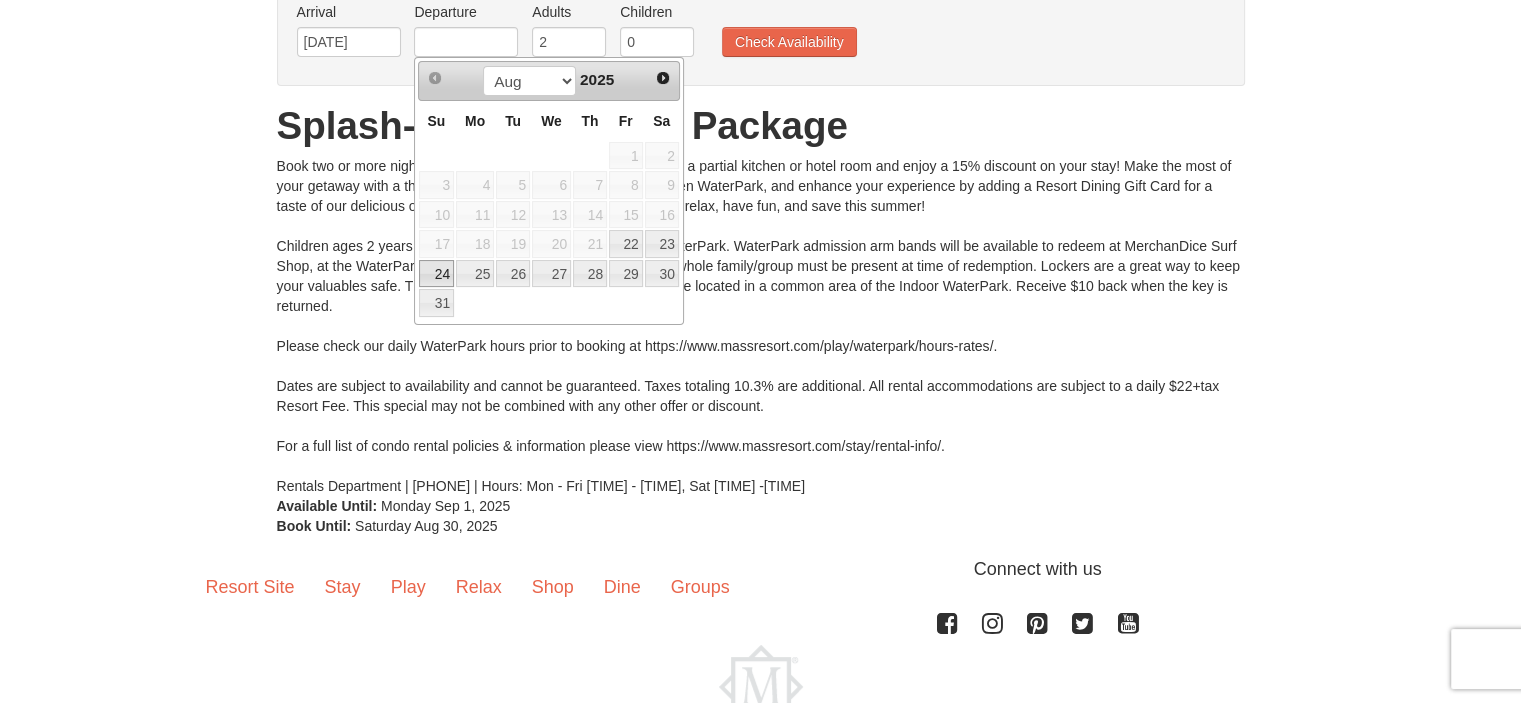 click on "24" at bounding box center (436, 274) 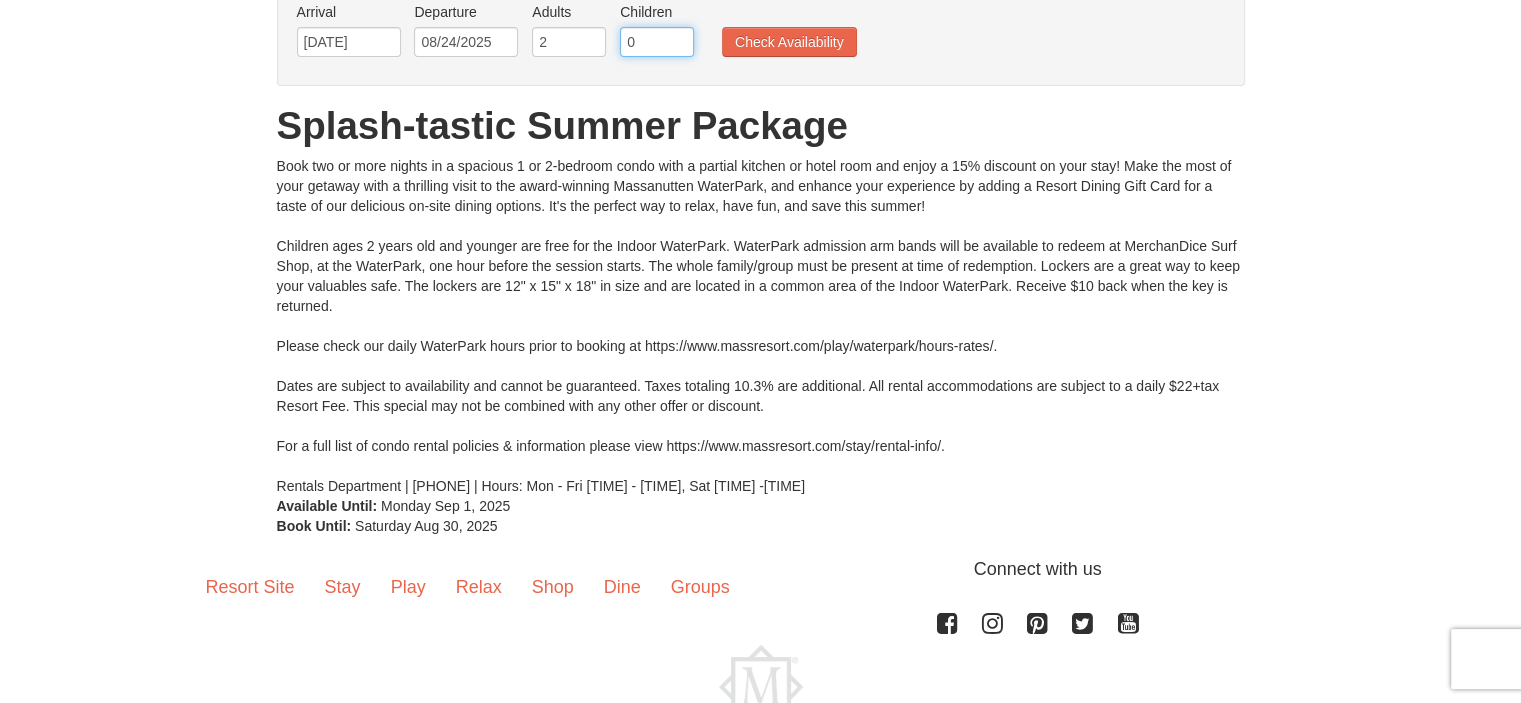 click on "0" at bounding box center (657, 42) 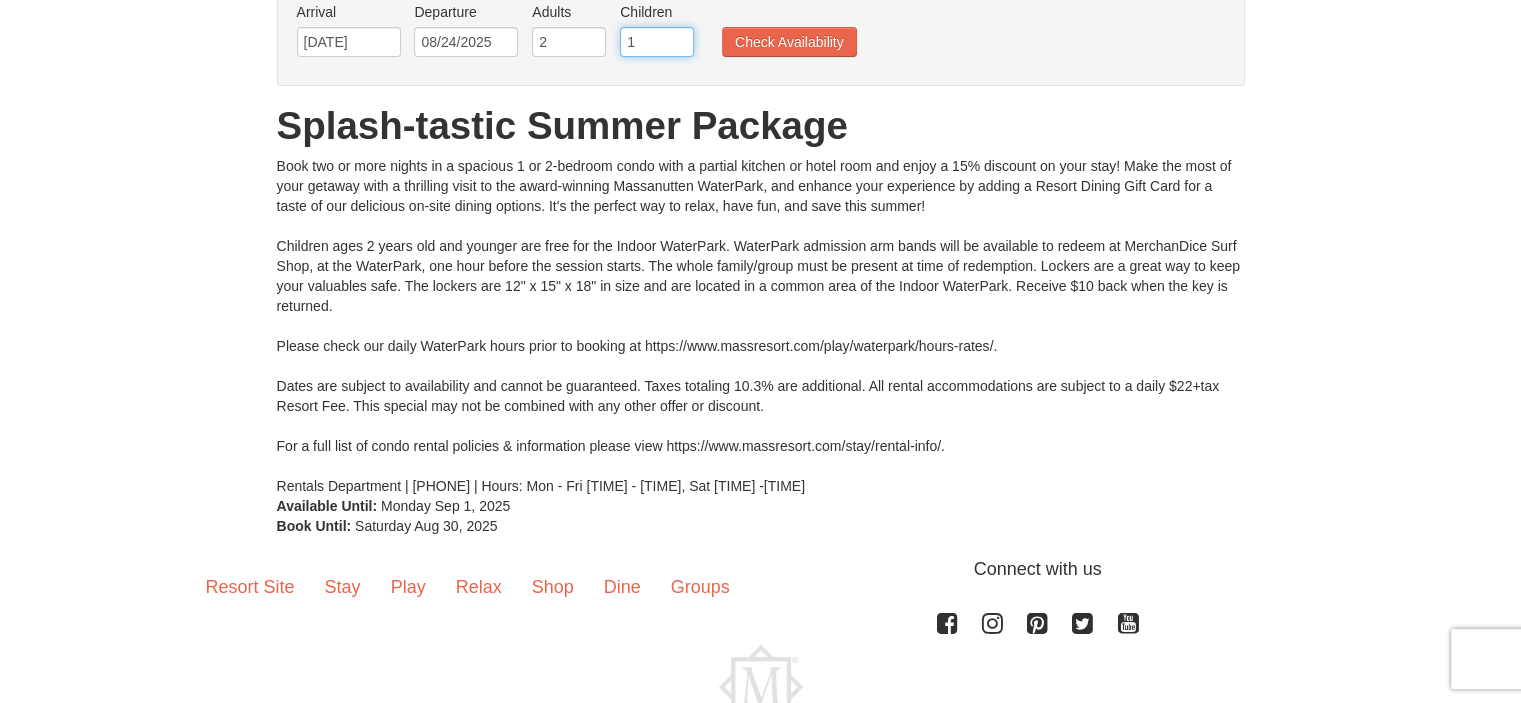 click on "1" at bounding box center [657, 42] 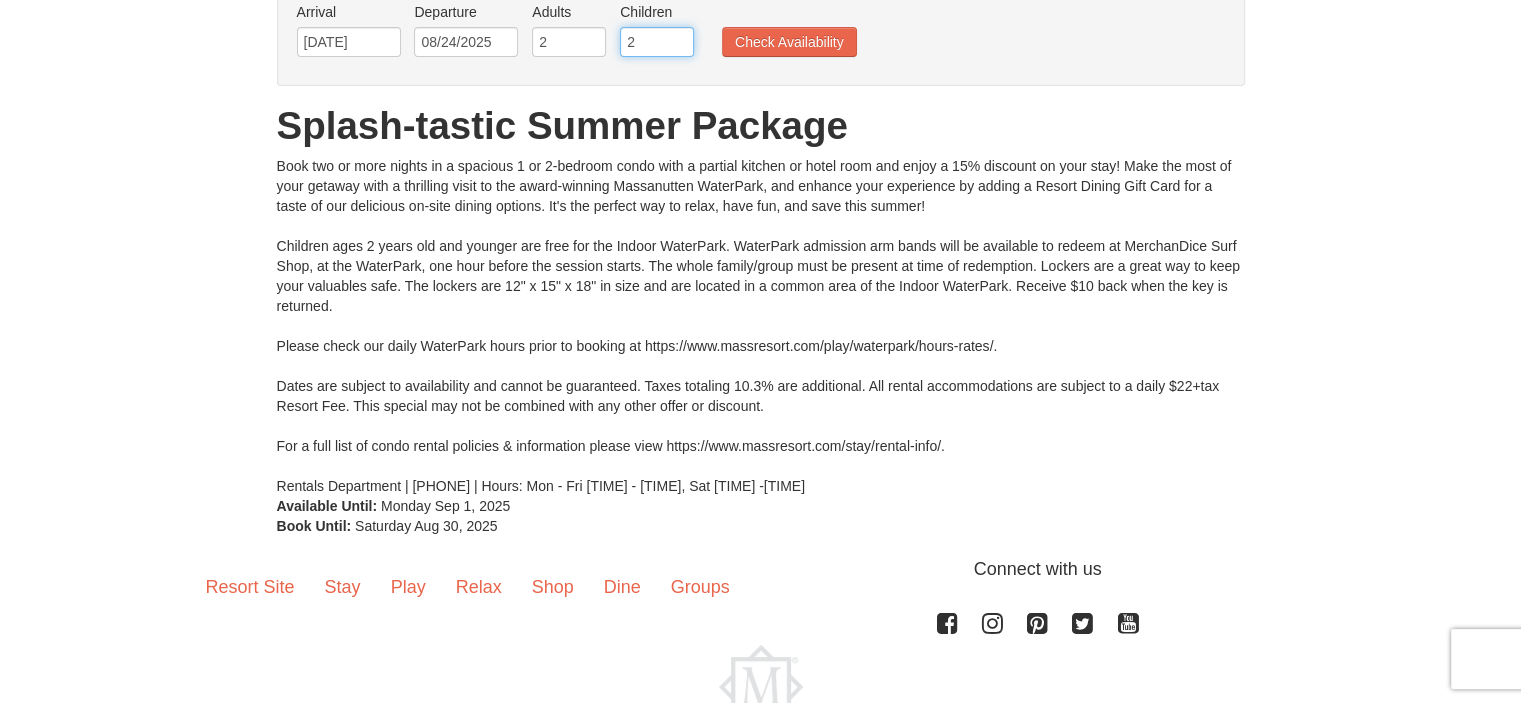 type on "2" 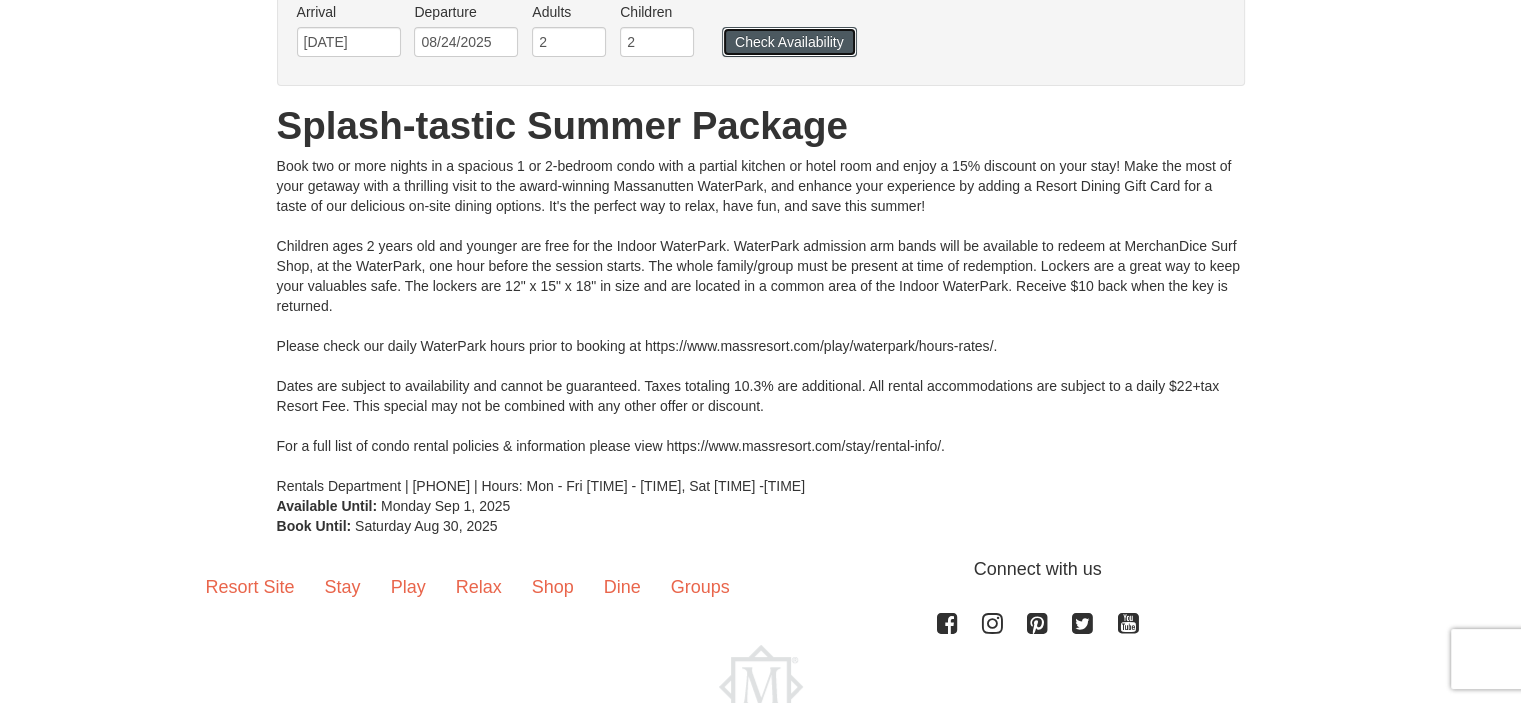 click on "Check Availability" at bounding box center (789, 42) 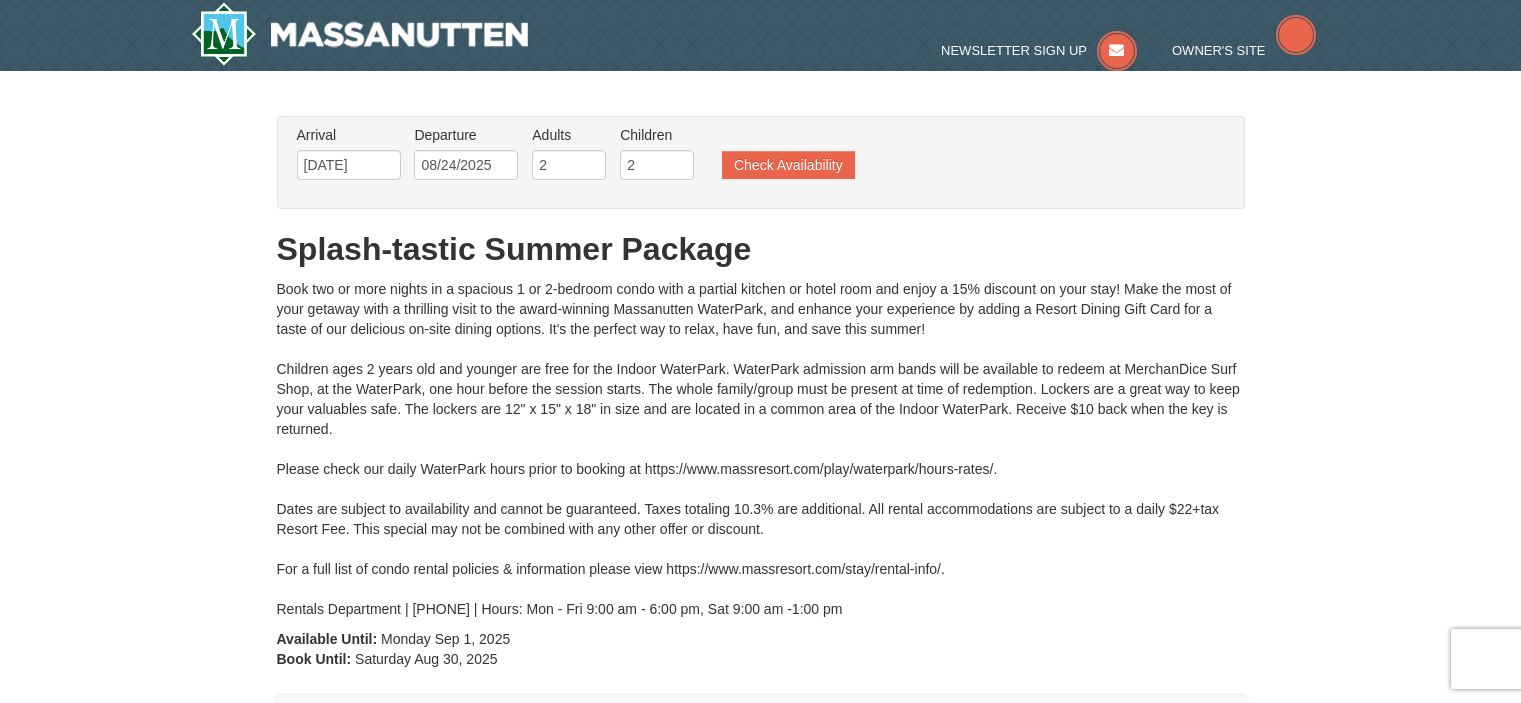 scroll, scrollTop: 0, scrollLeft: 0, axis: both 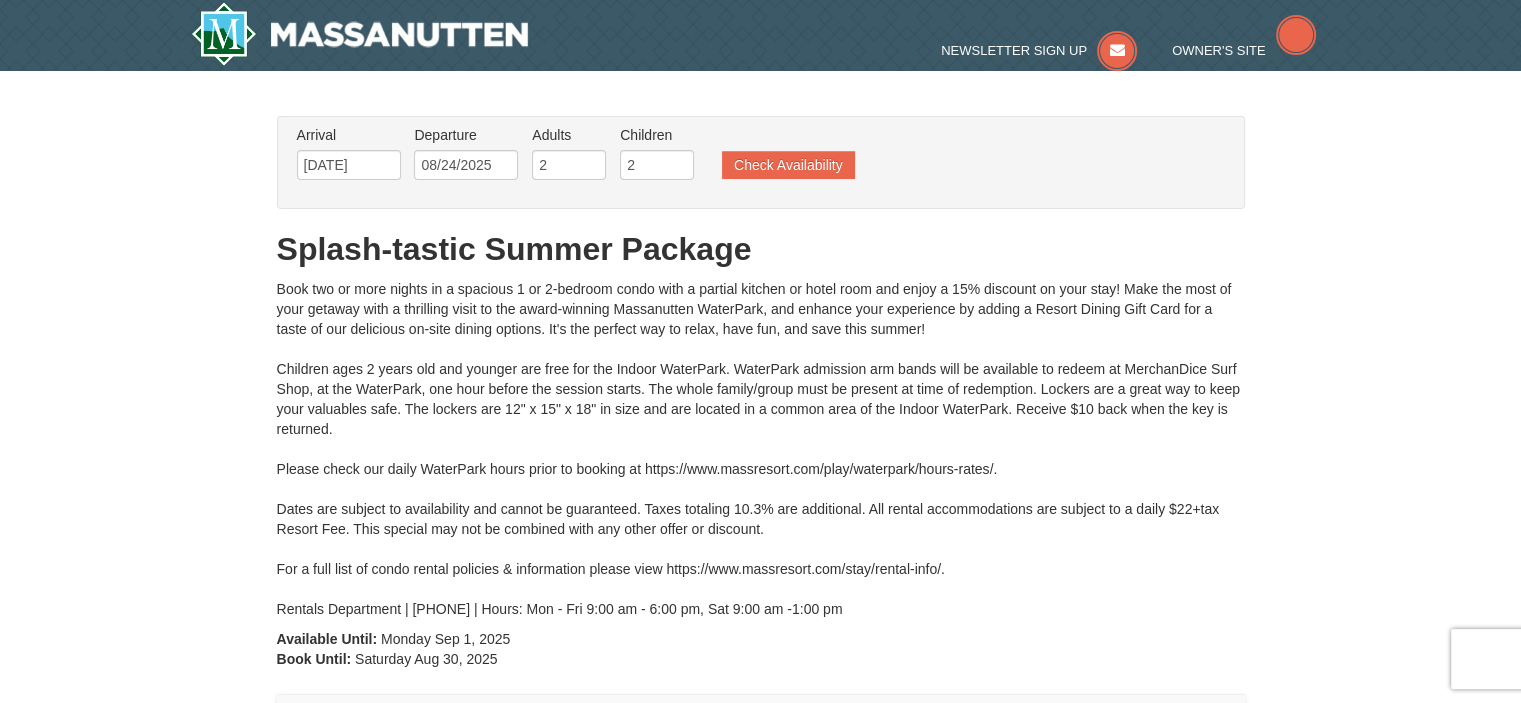 type on "[DATE]" 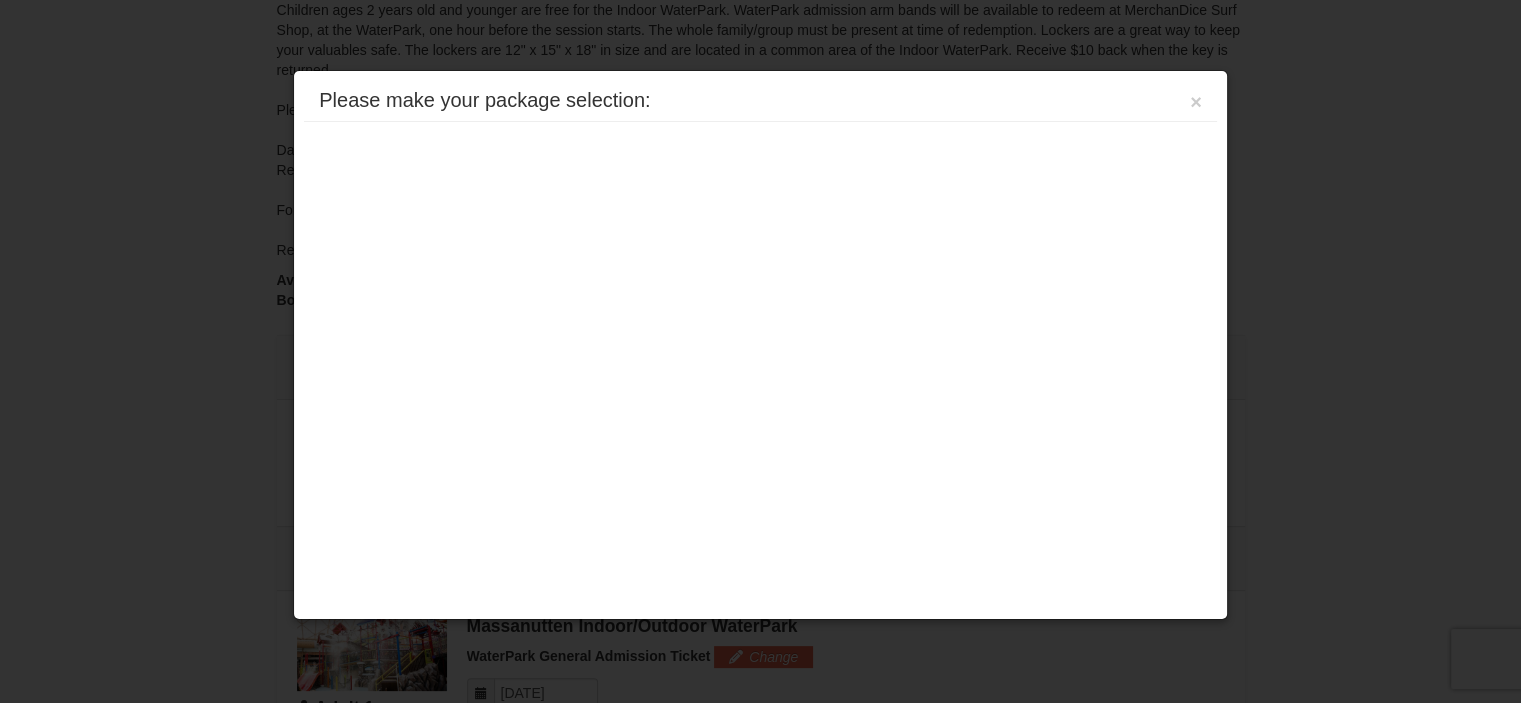 scroll, scrollTop: 0, scrollLeft: 0, axis: both 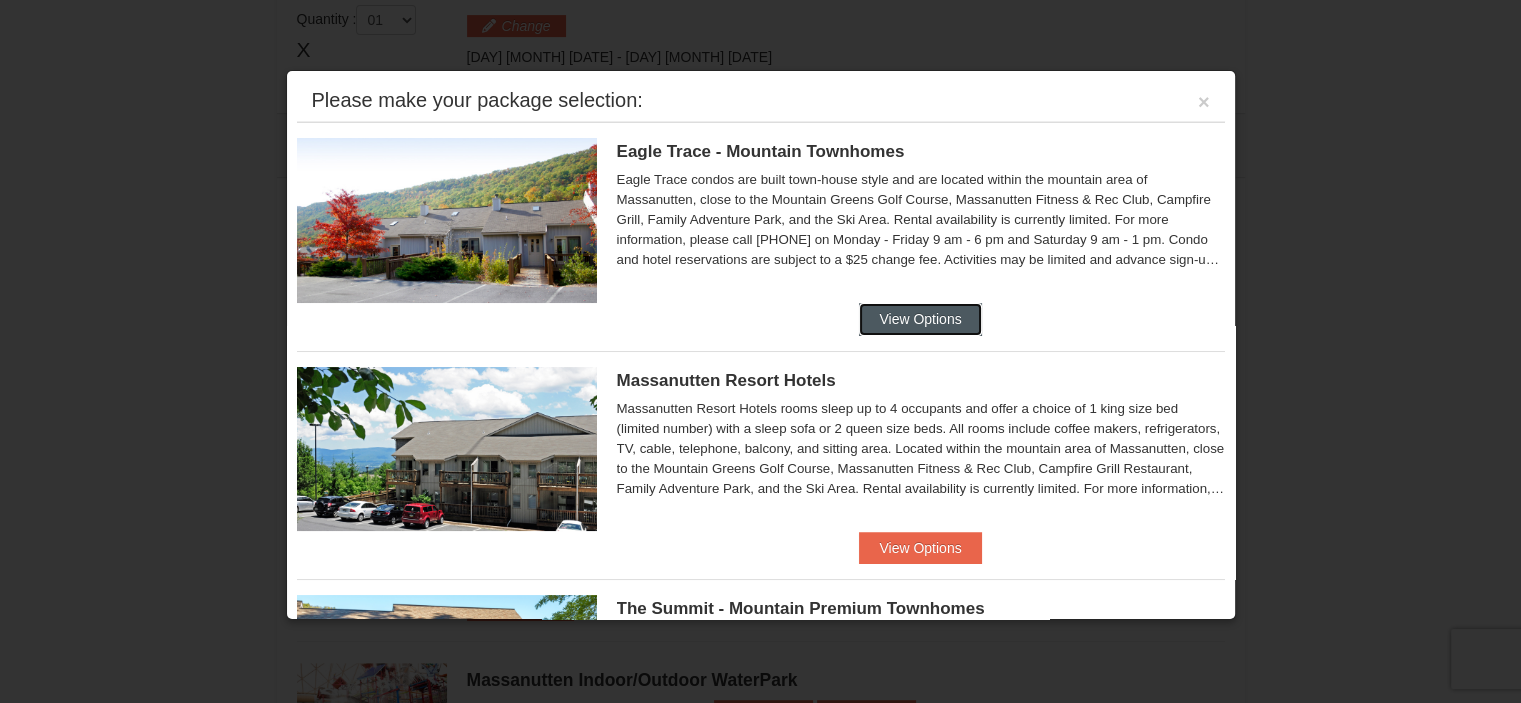 click on "View Options" at bounding box center (920, 319) 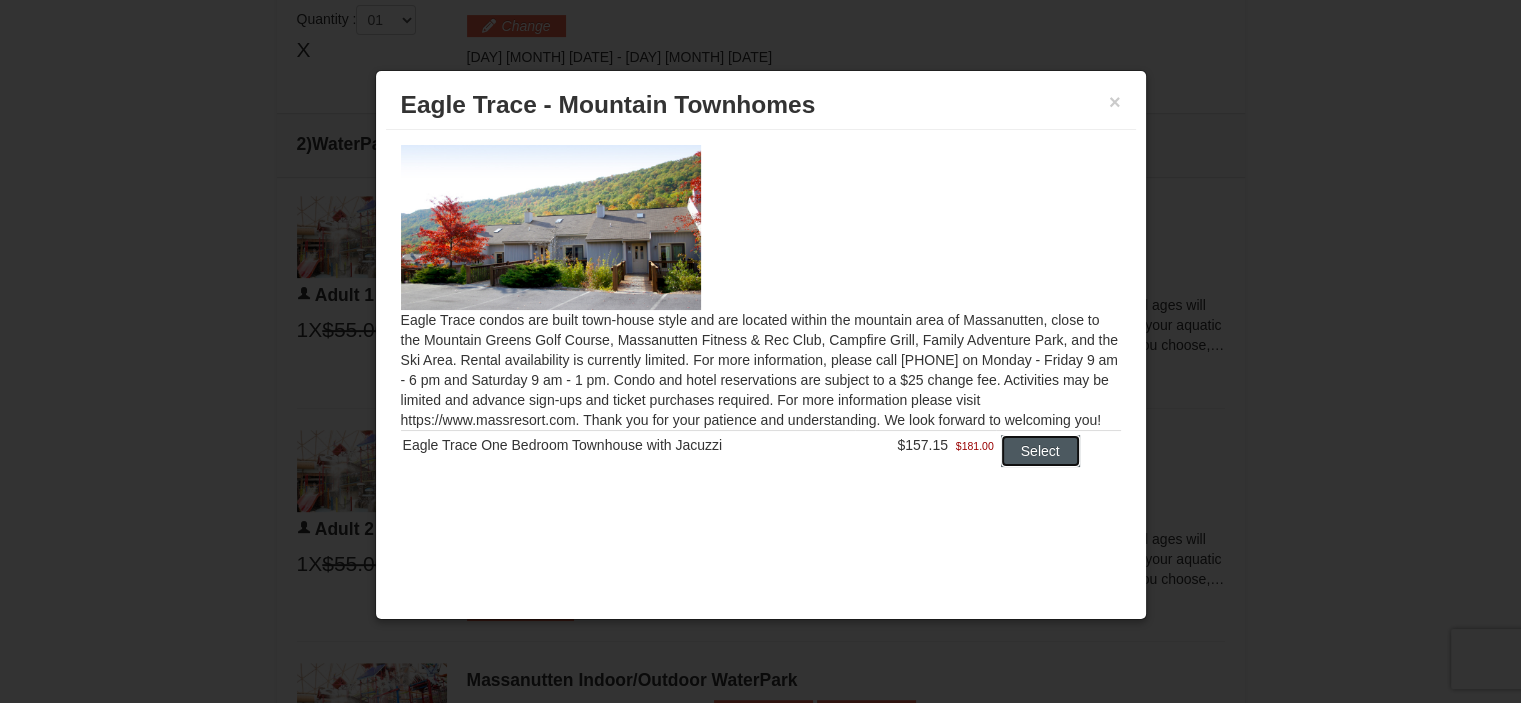 click on "Select" at bounding box center (1040, 451) 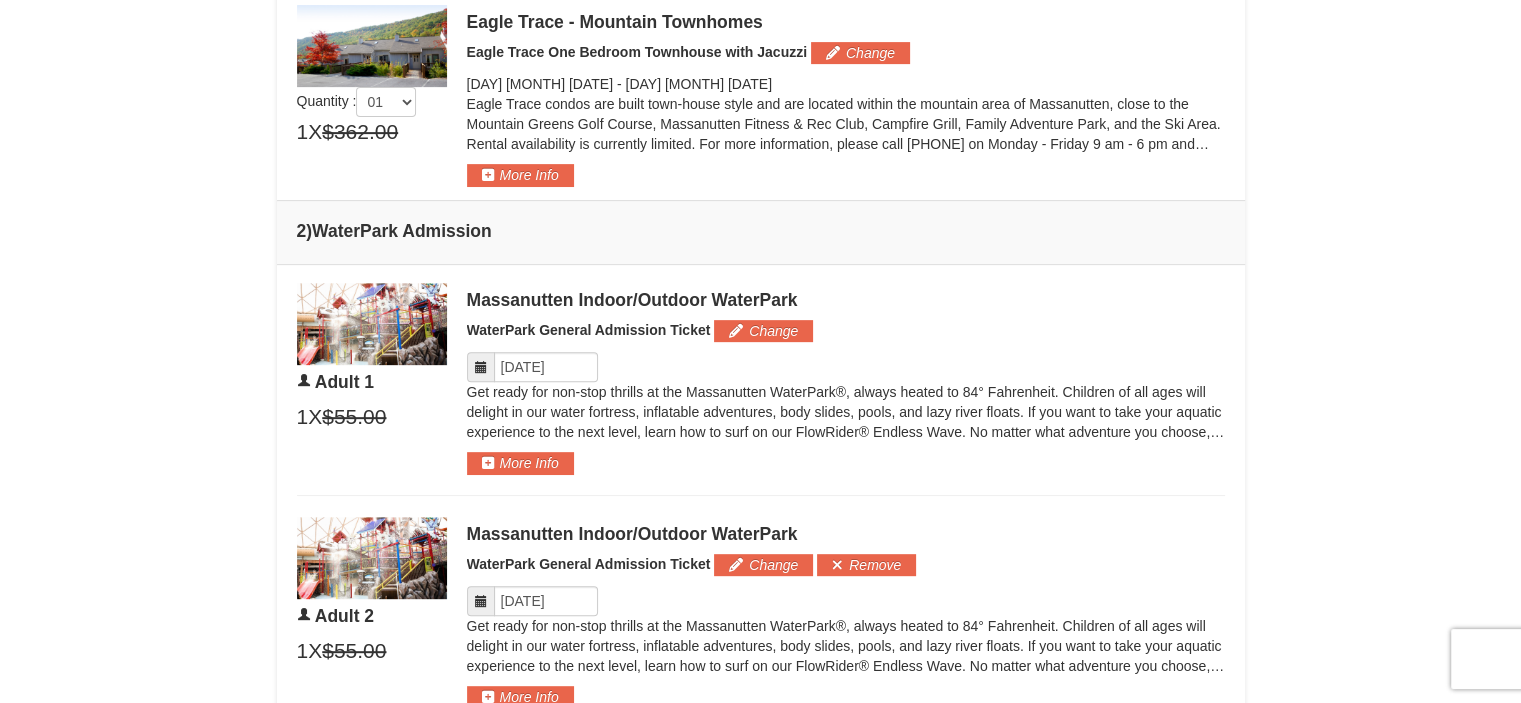 drag, startPoint x: 1520, startPoint y: 220, endPoint x: 1535, endPoint y: 247, distance: 30.88689 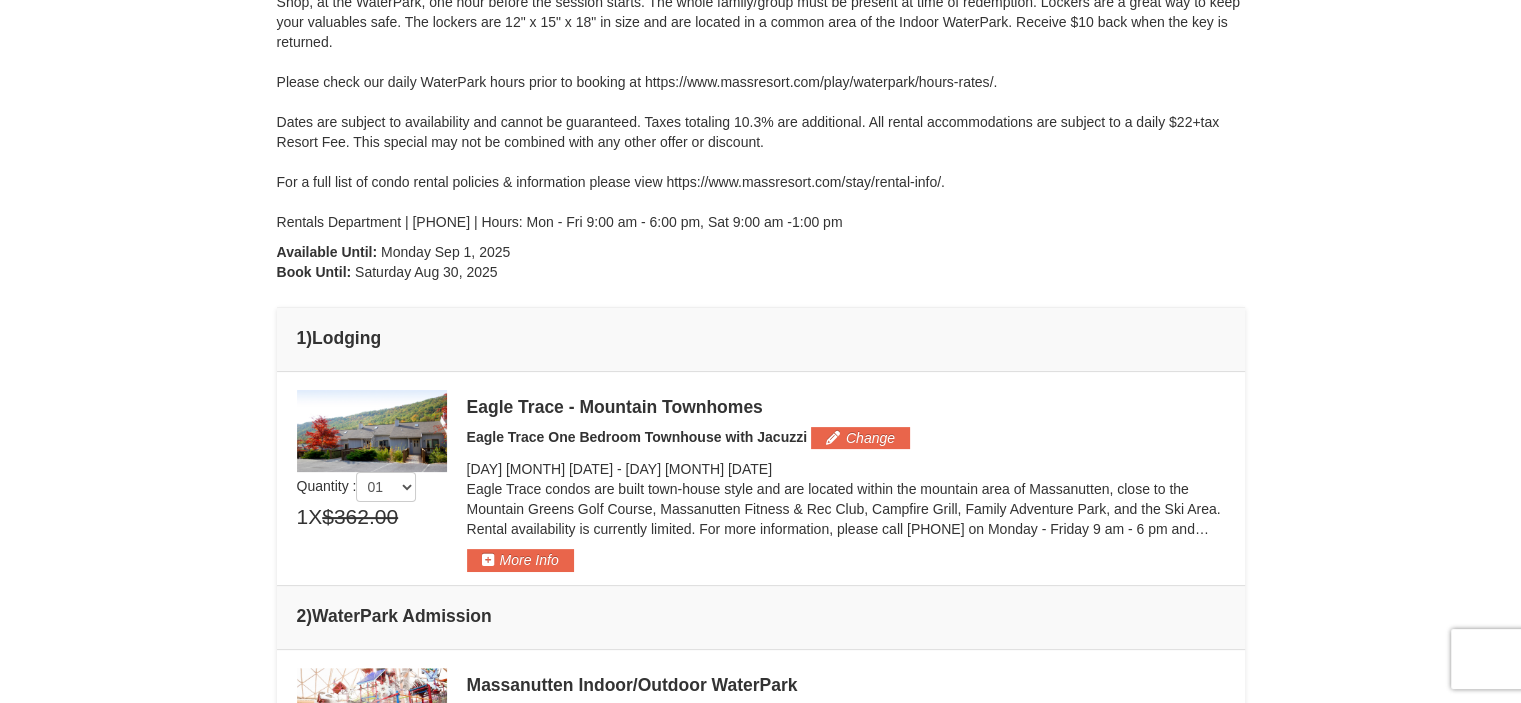 scroll, scrollTop: 403, scrollLeft: 0, axis: vertical 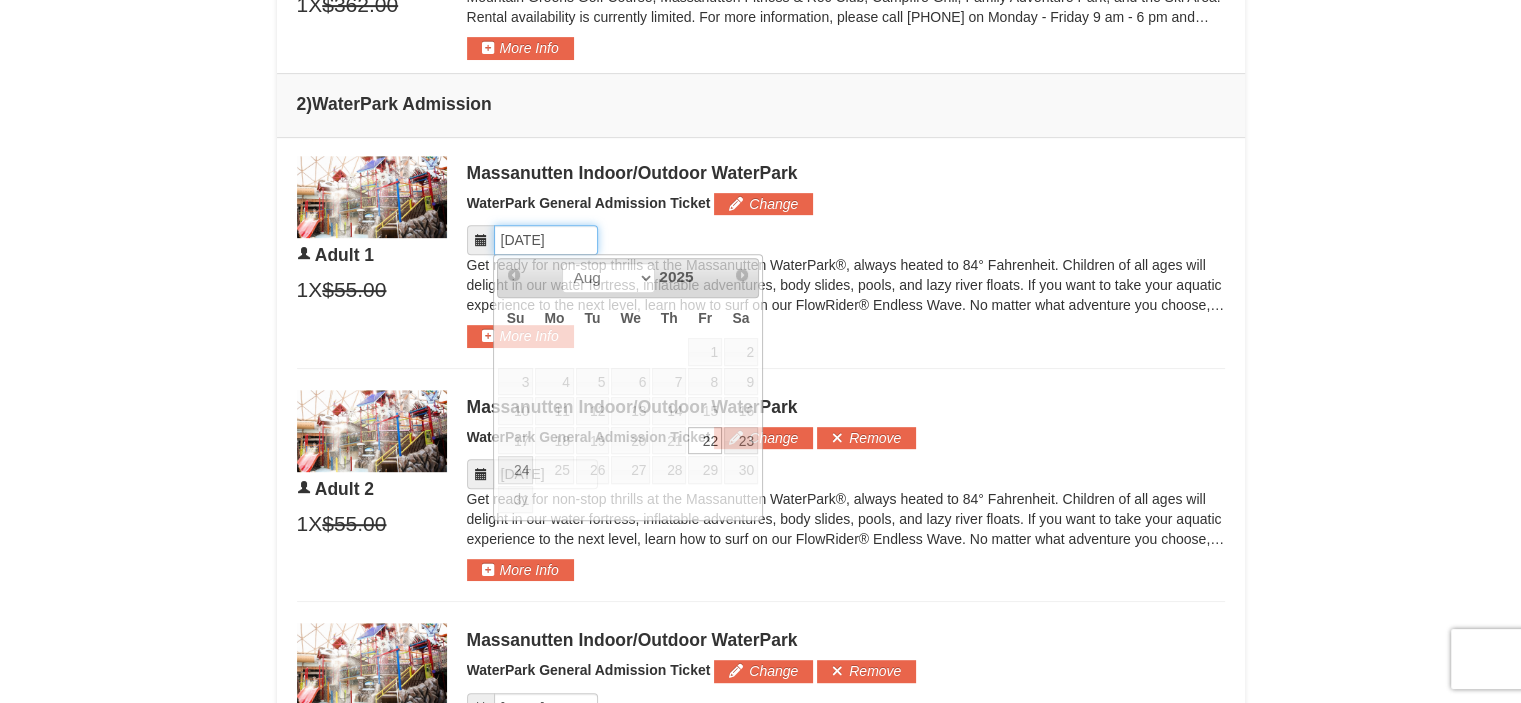 click on "Please format dates MM/DD/YYYY" at bounding box center [546, 240] 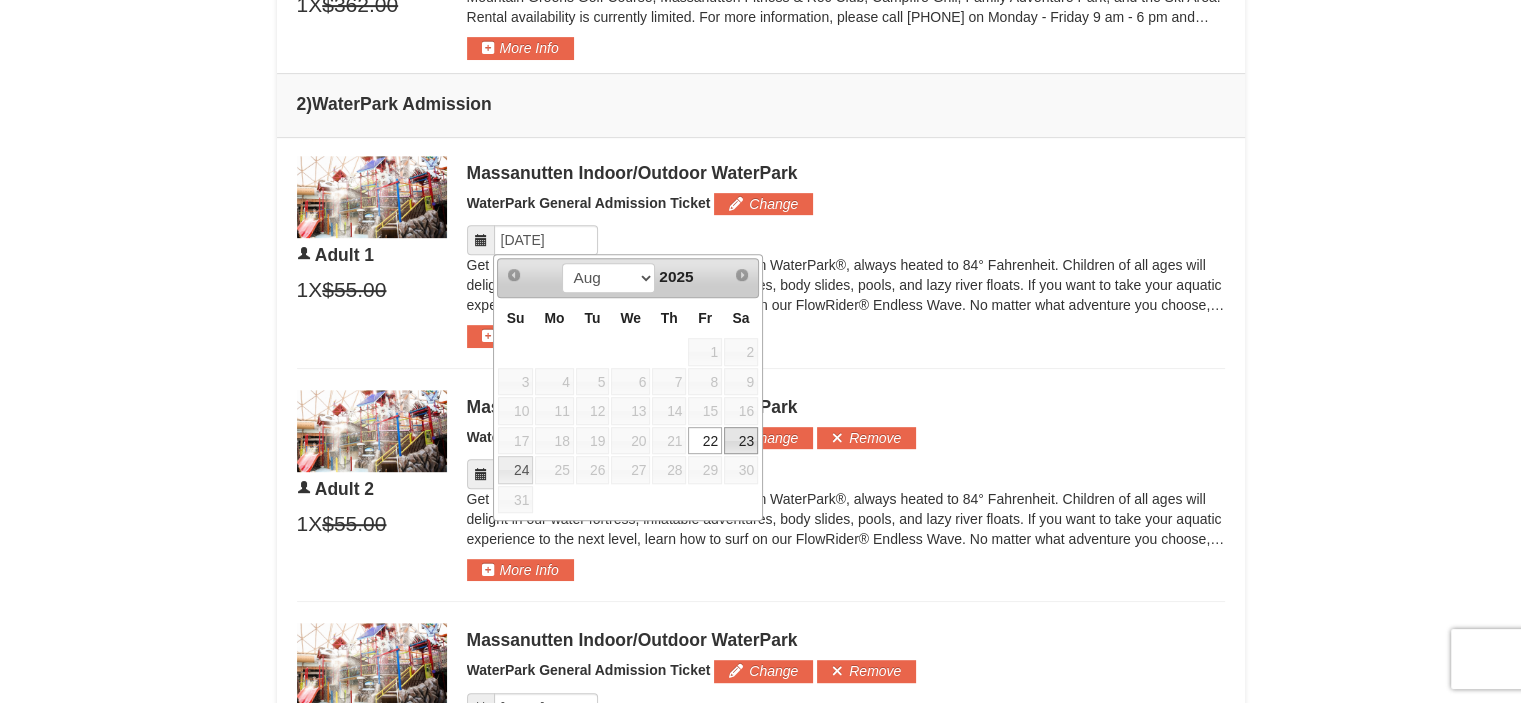 click on "23" at bounding box center (741, 441) 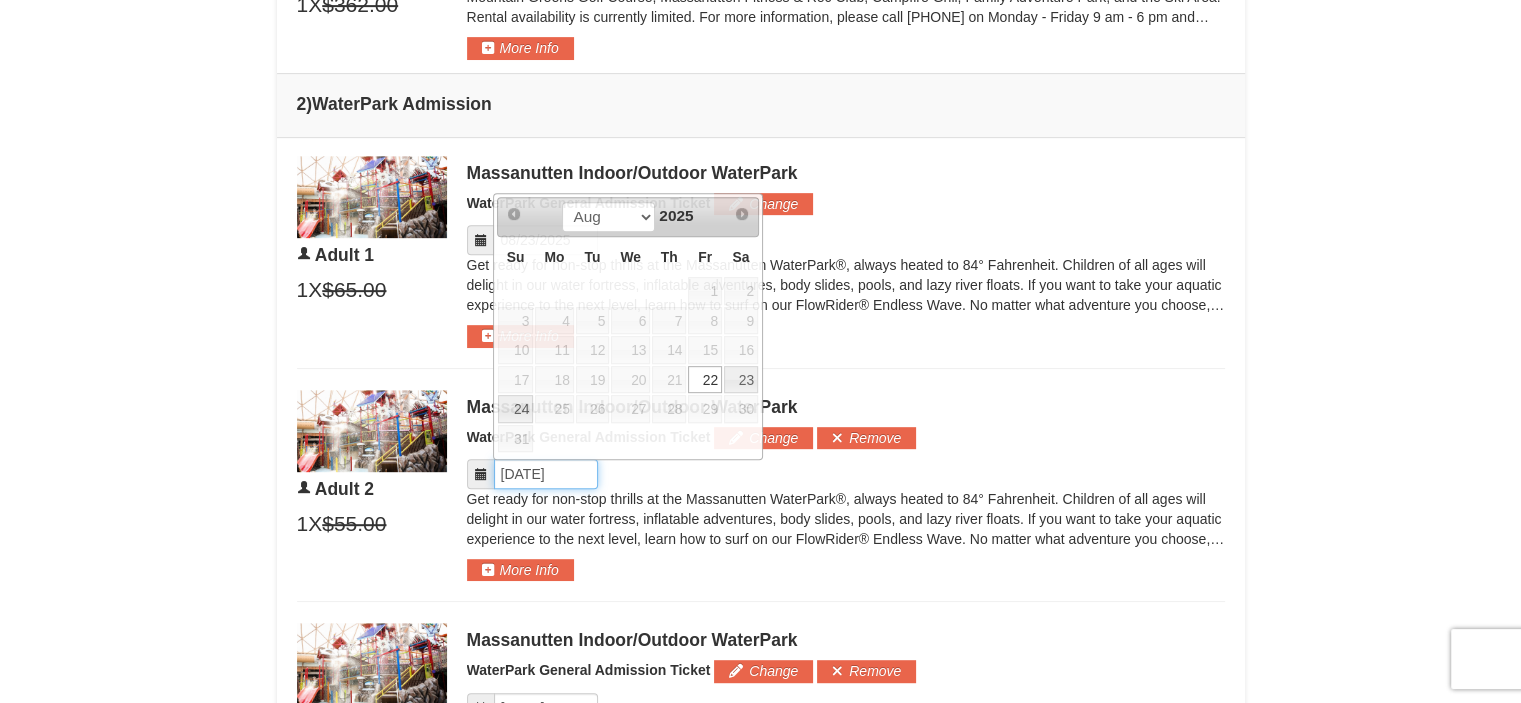 click on "Please format dates MM/DD/YYYY" at bounding box center (546, 474) 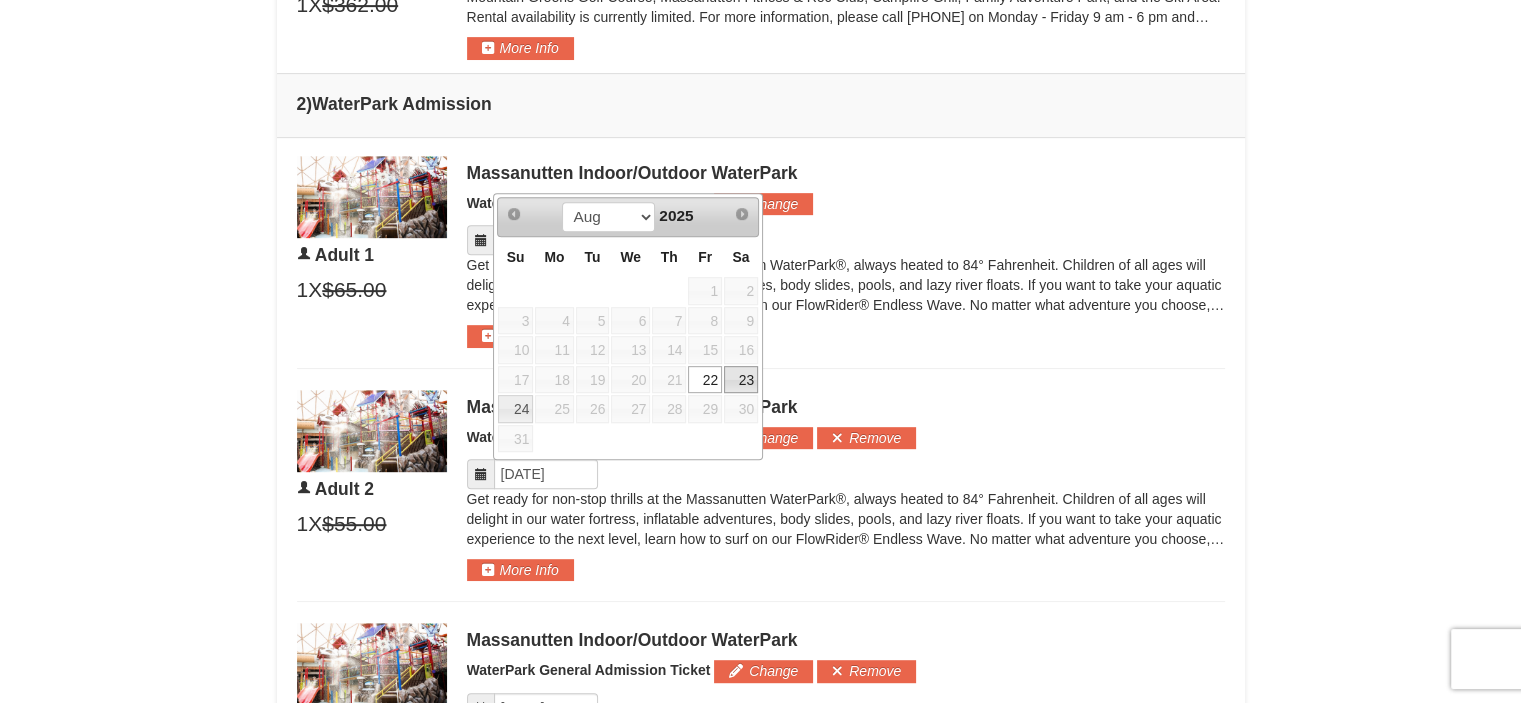 click on "23" at bounding box center [741, 380] 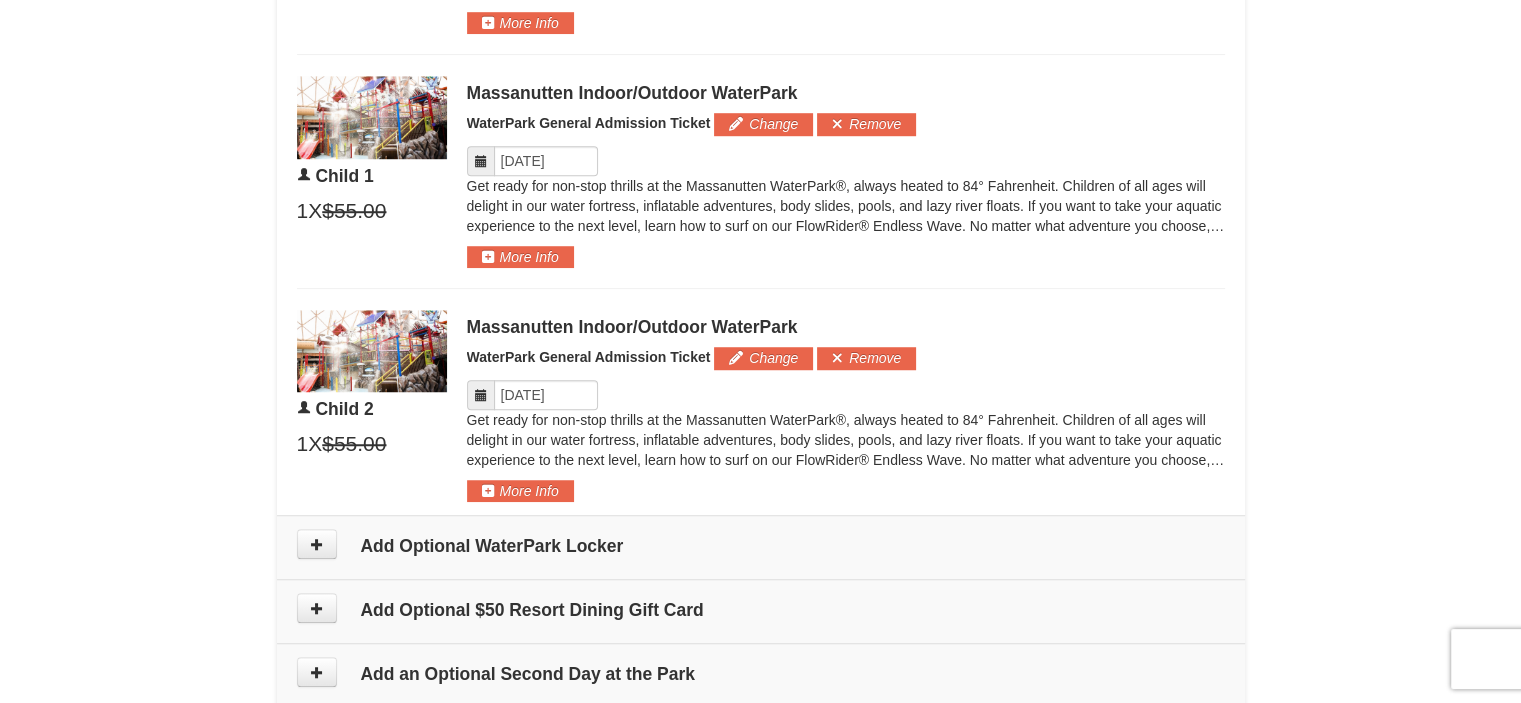 scroll, scrollTop: 1482, scrollLeft: 0, axis: vertical 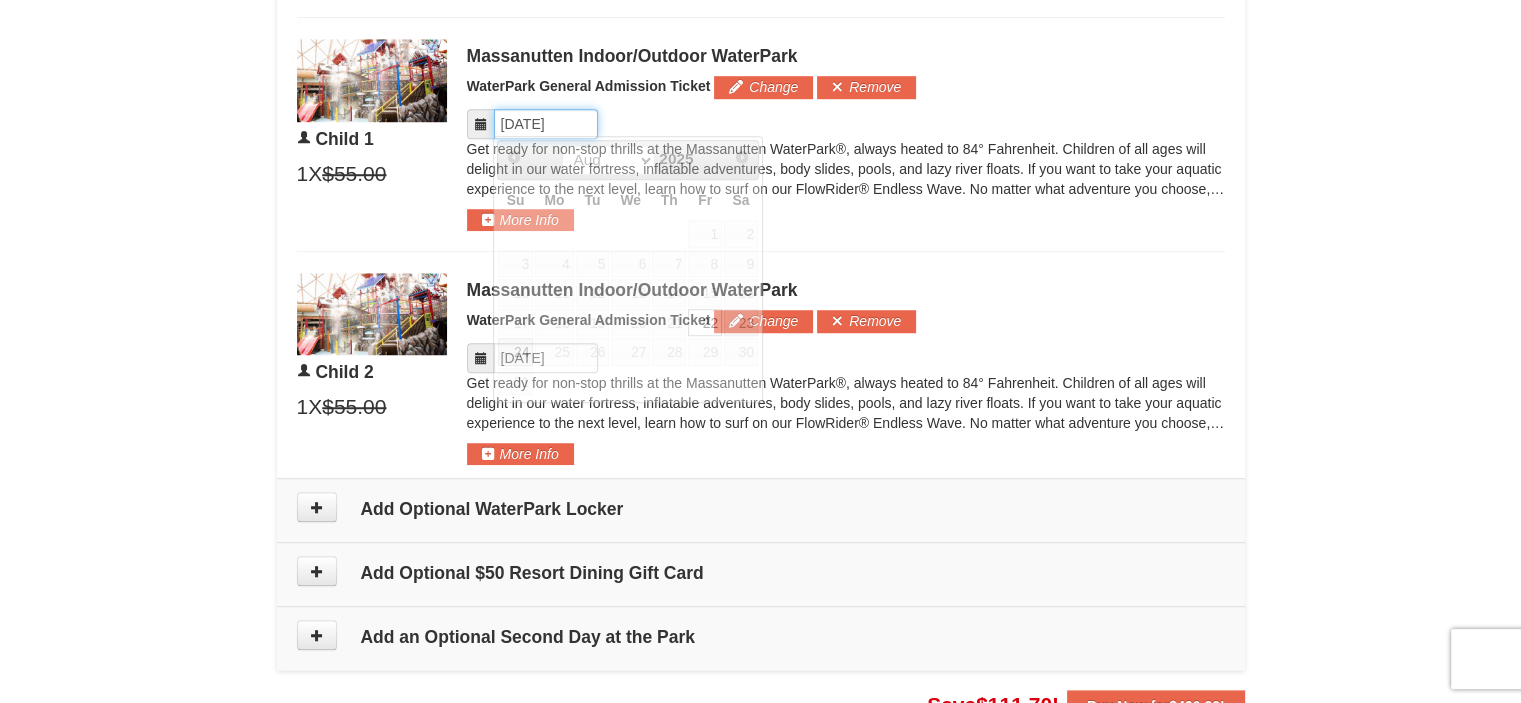 click on "Please format dates MM/DD/YYYY" at bounding box center (546, 124) 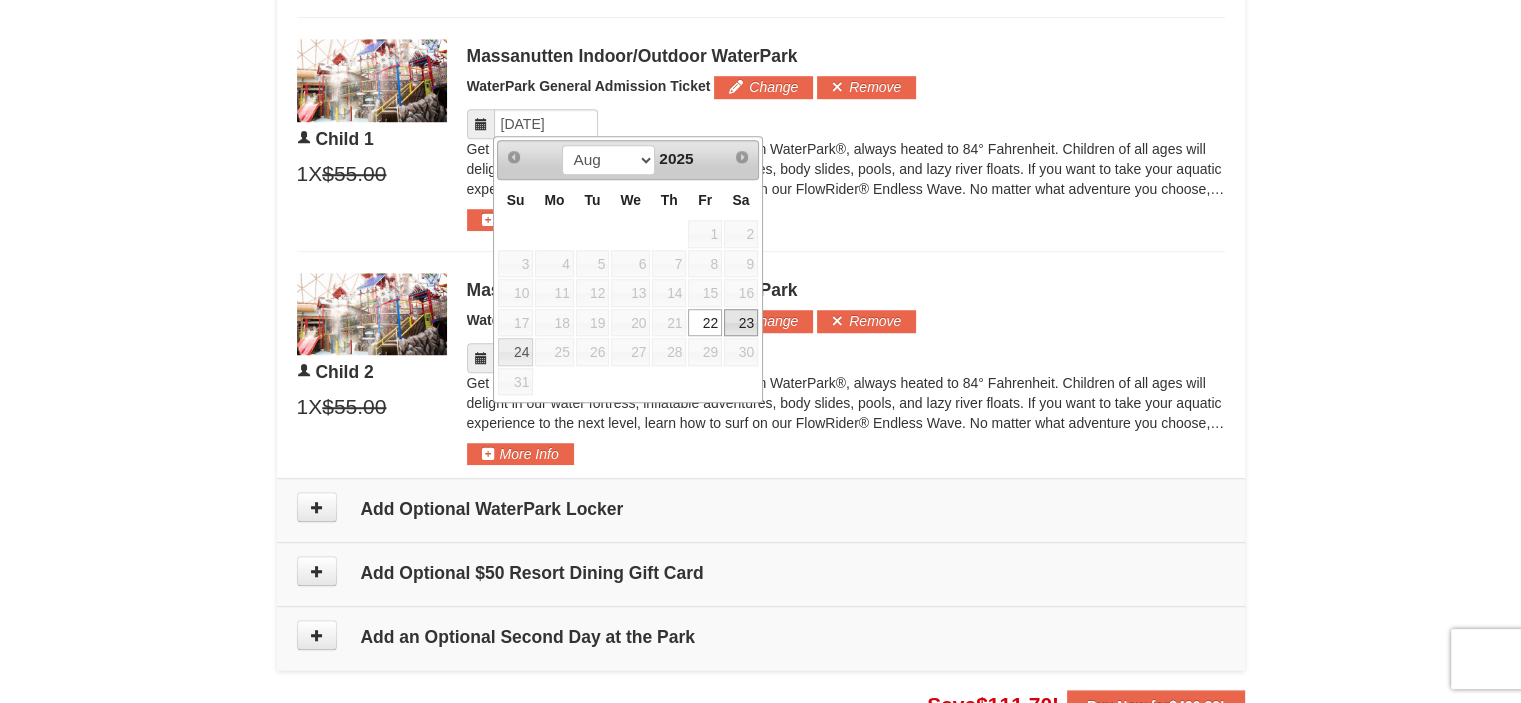 click on "23" at bounding box center (741, 323) 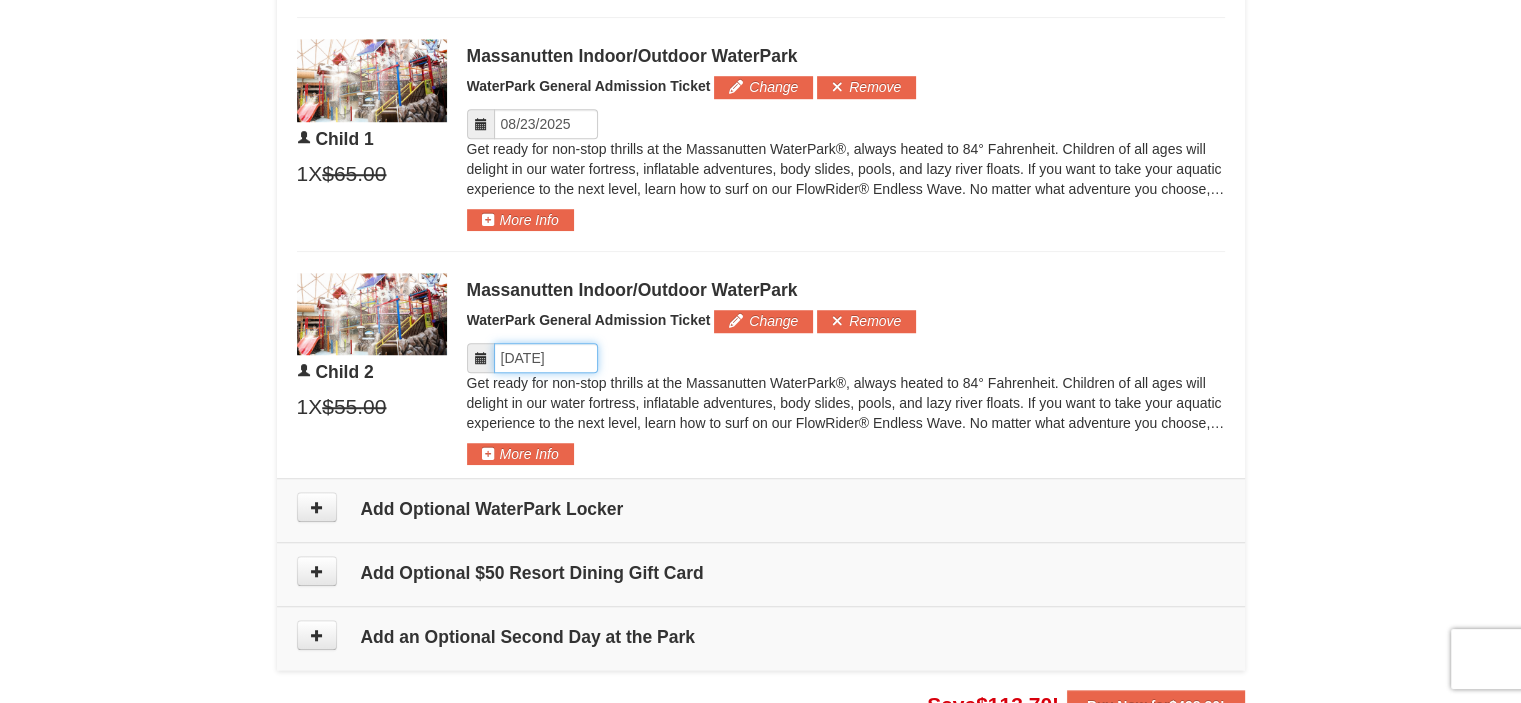 click on "Please format dates MM/DD/YYYY" at bounding box center [546, 358] 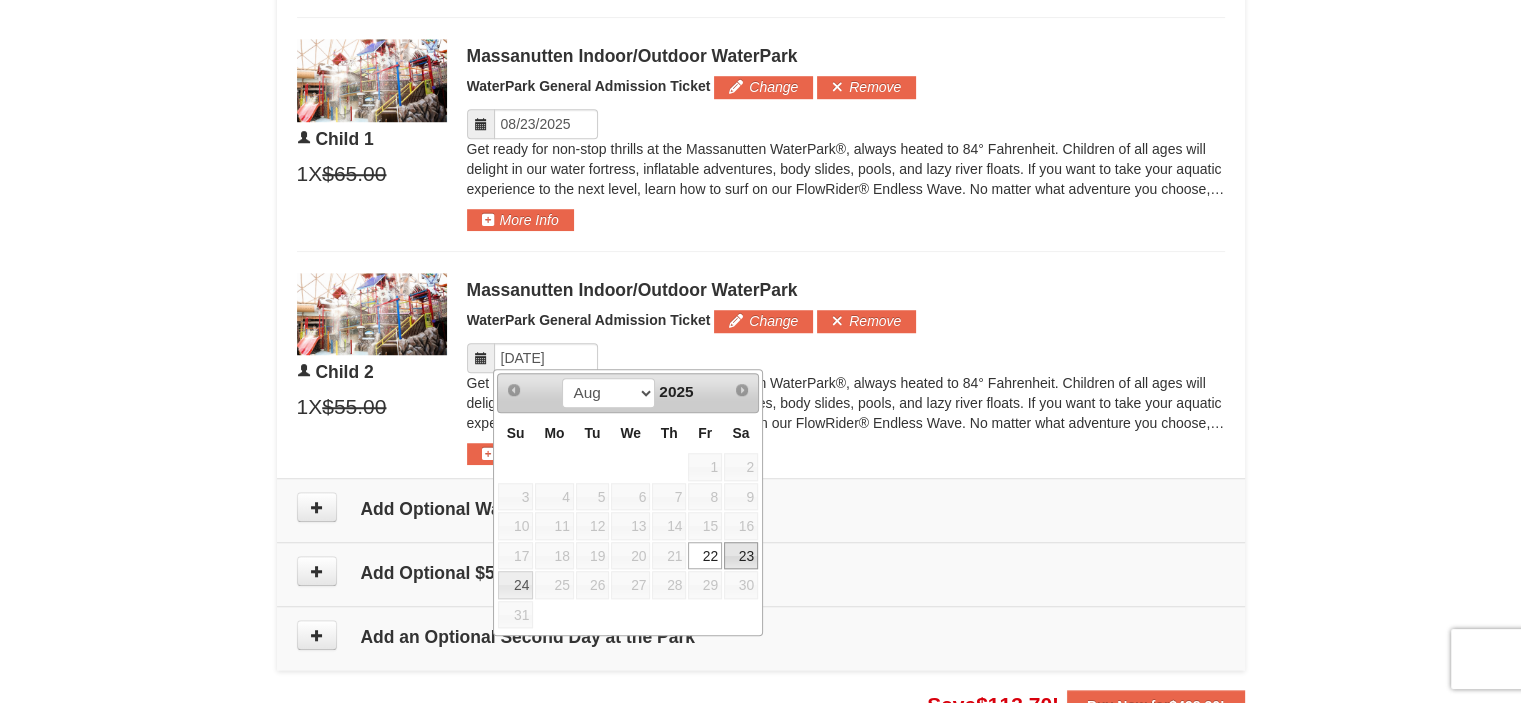 click on "23" at bounding box center (741, 556) 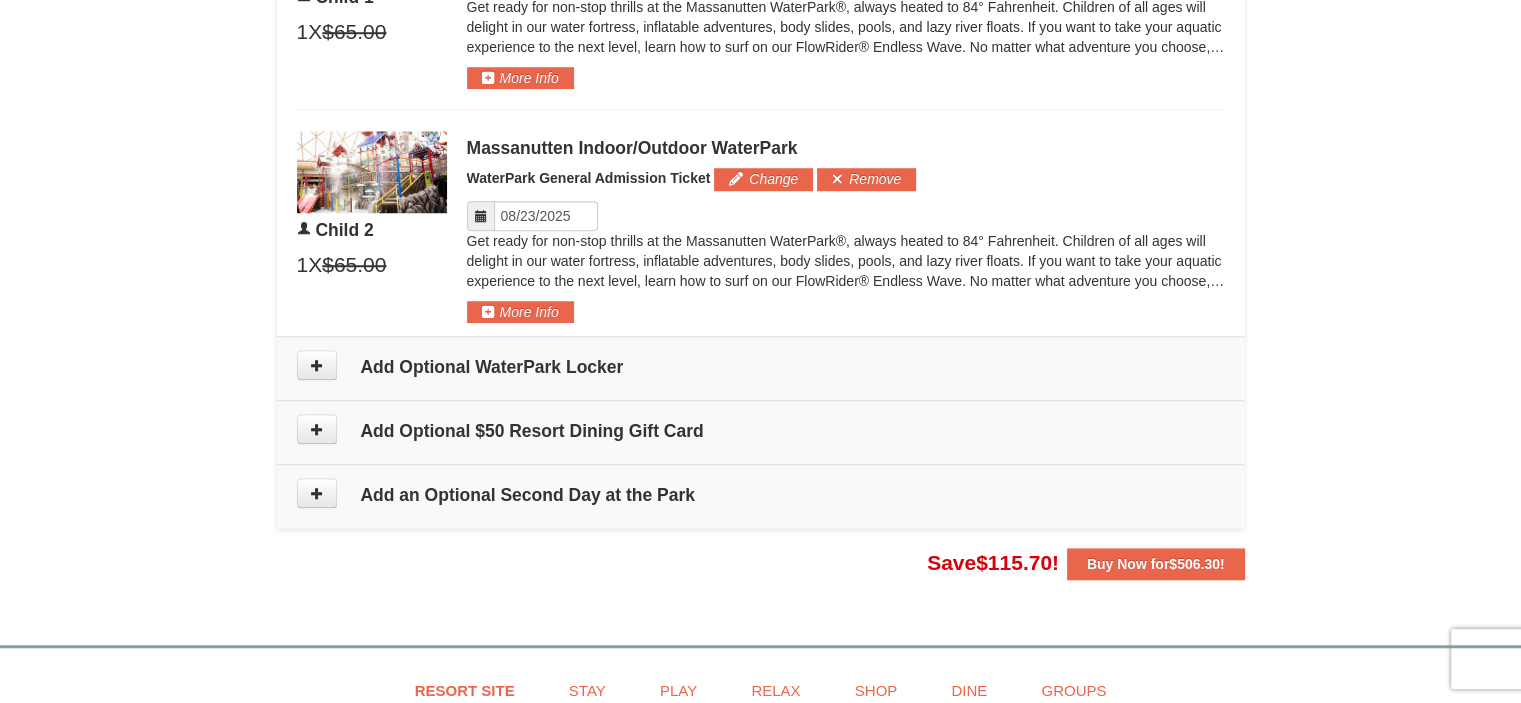 scroll, scrollTop: 1628, scrollLeft: 0, axis: vertical 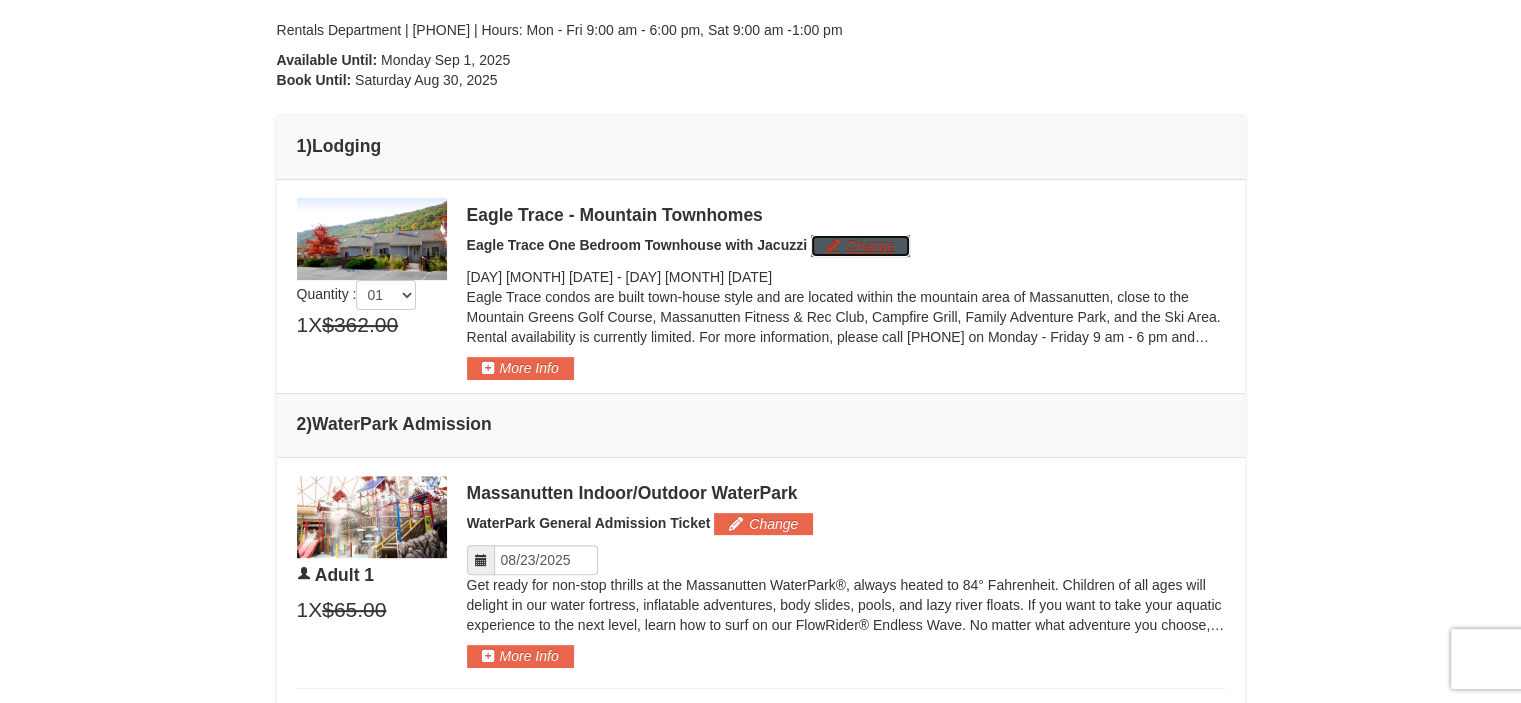 click on "Change" at bounding box center (860, 246) 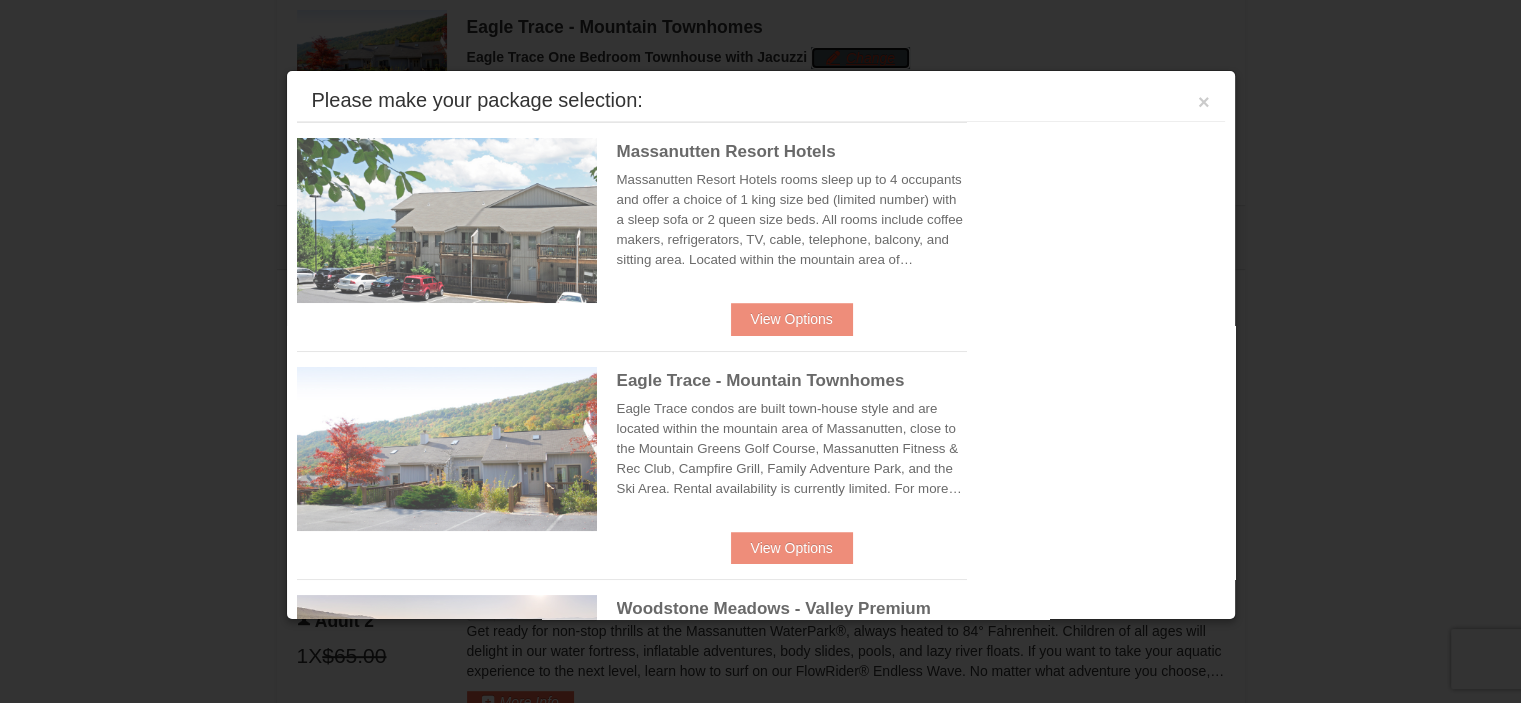 scroll, scrollTop: 775, scrollLeft: 0, axis: vertical 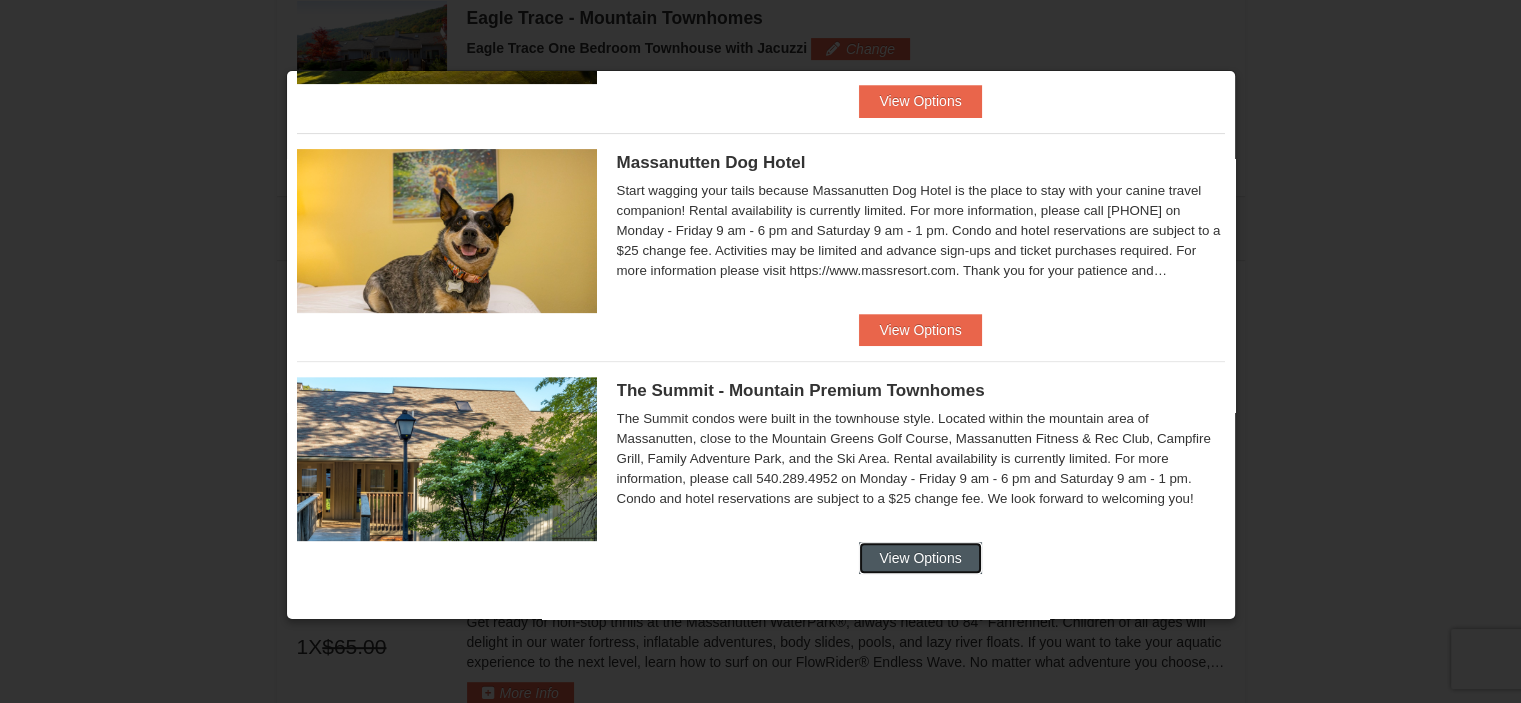 click on "View Options" at bounding box center (920, 558) 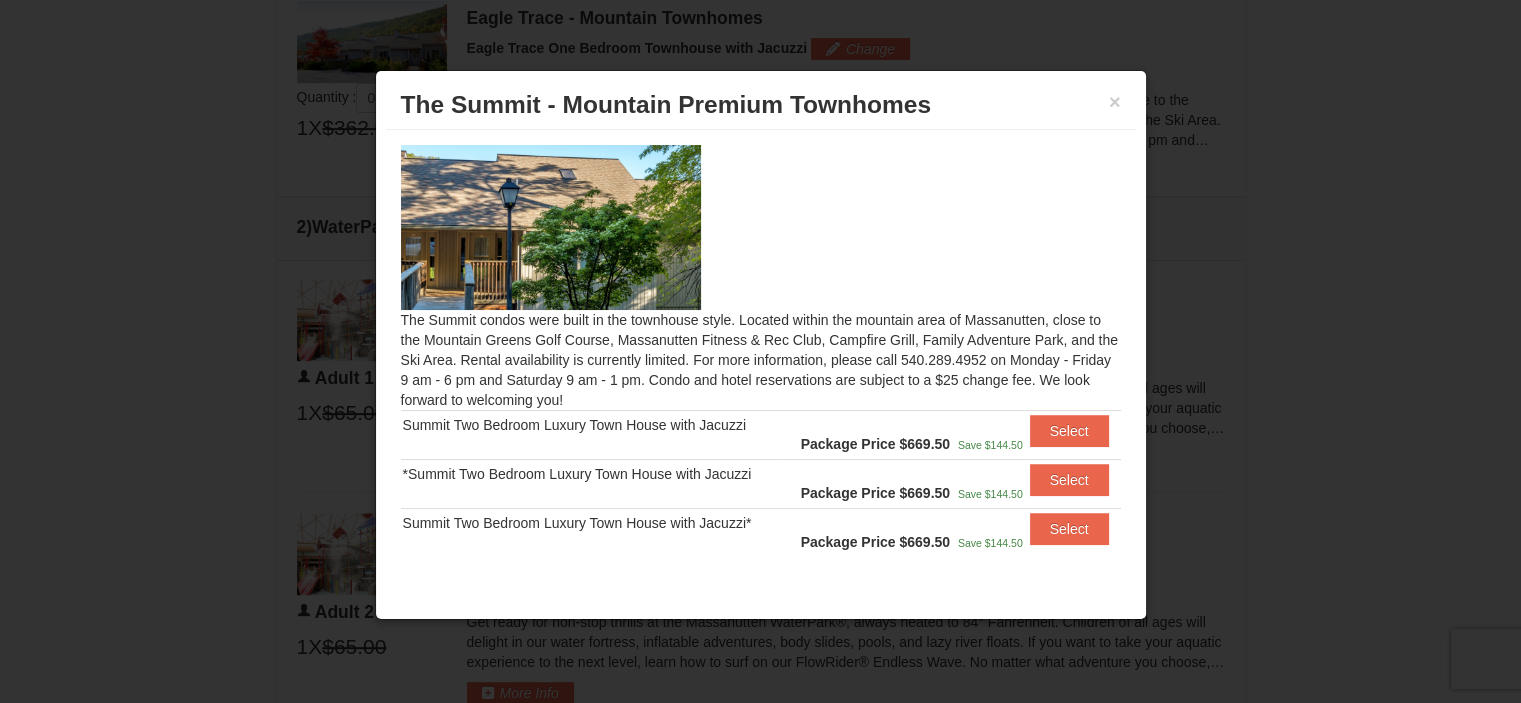 scroll, scrollTop: 35, scrollLeft: 0, axis: vertical 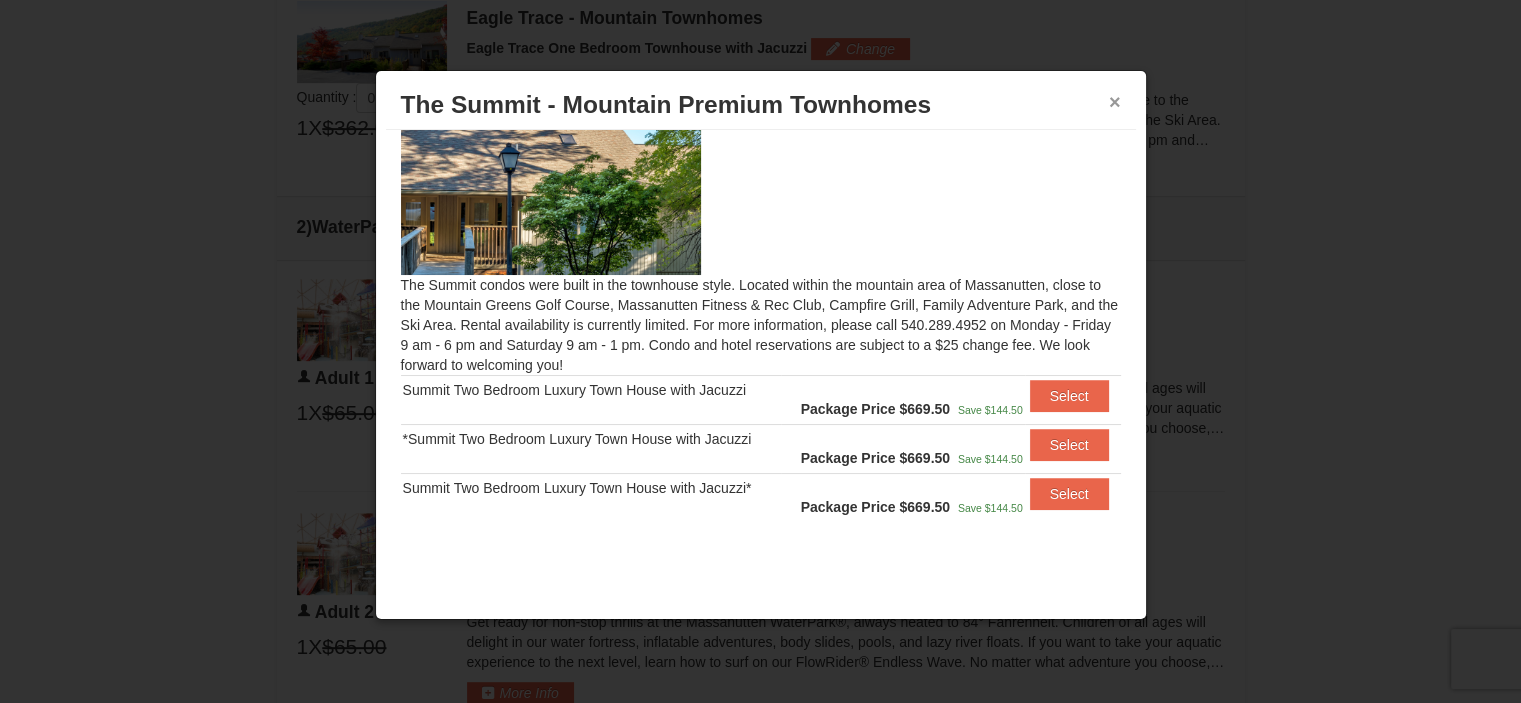 click on "×" at bounding box center [1115, 102] 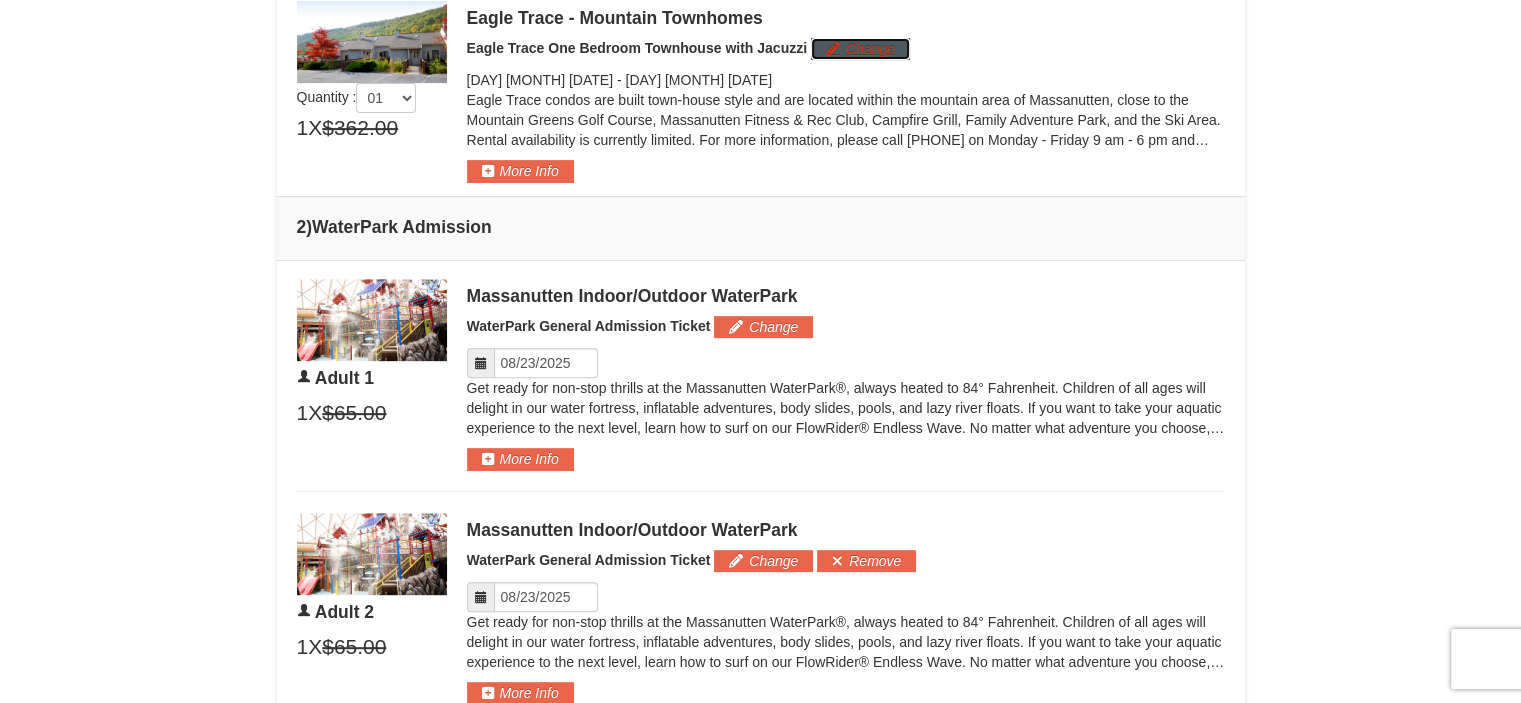 click on "Change" at bounding box center (860, 49) 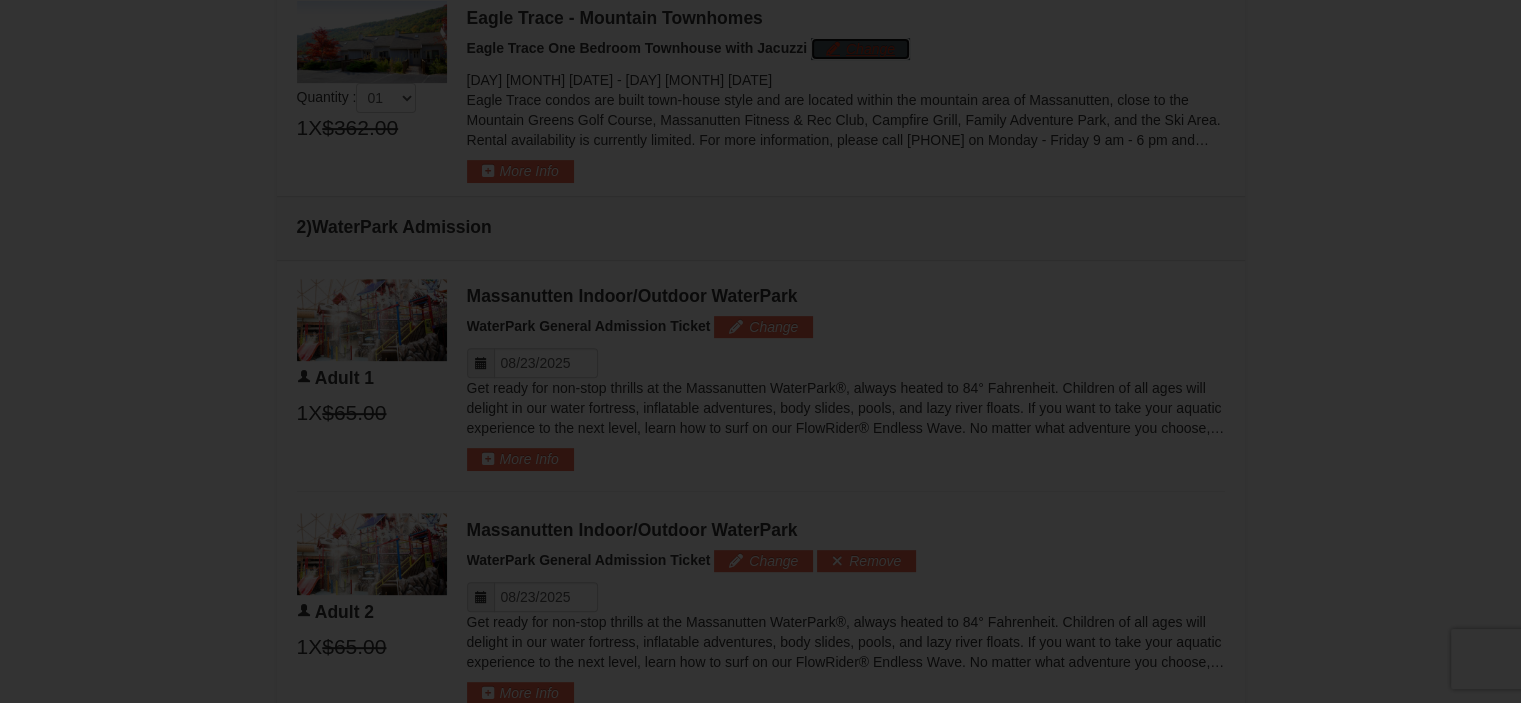 scroll, scrollTop: 0, scrollLeft: 0, axis: both 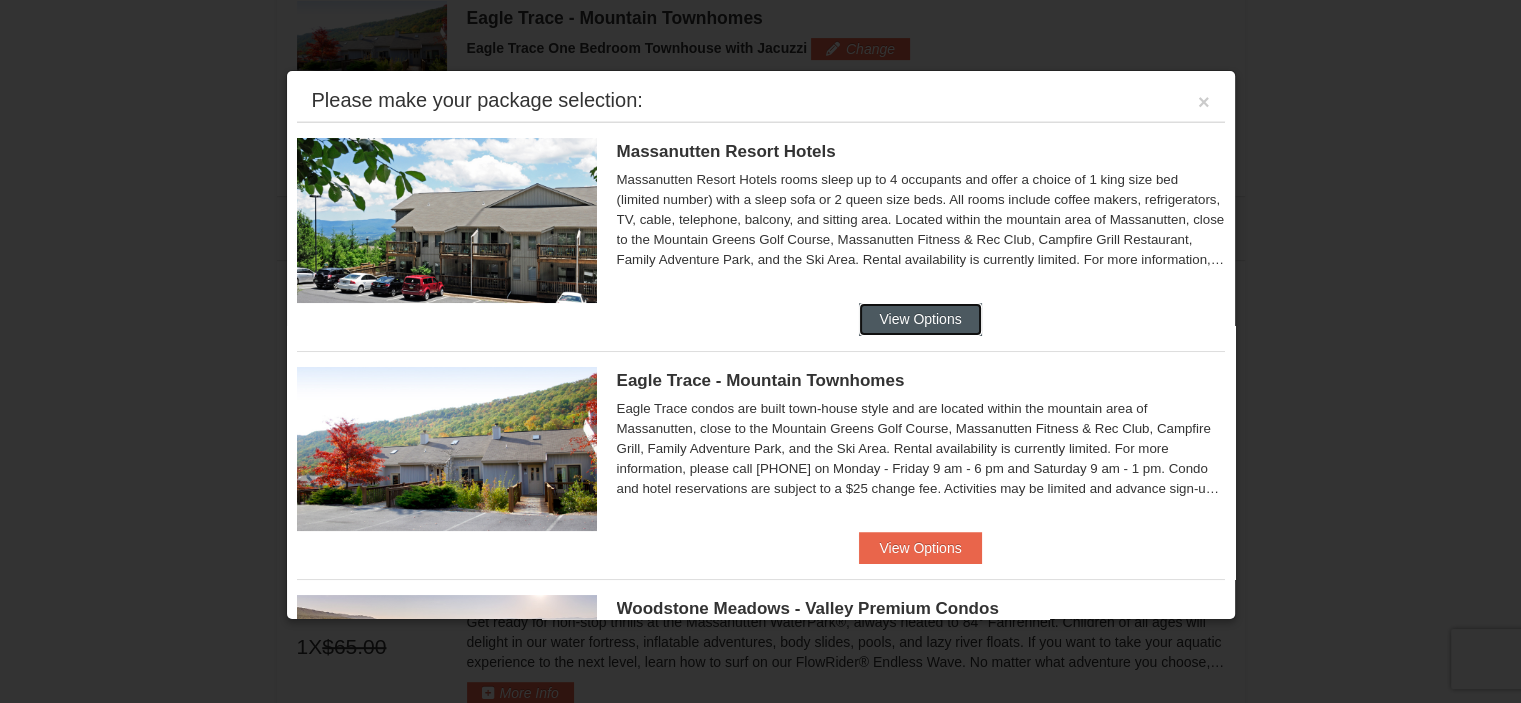click on "View Options" at bounding box center (920, 319) 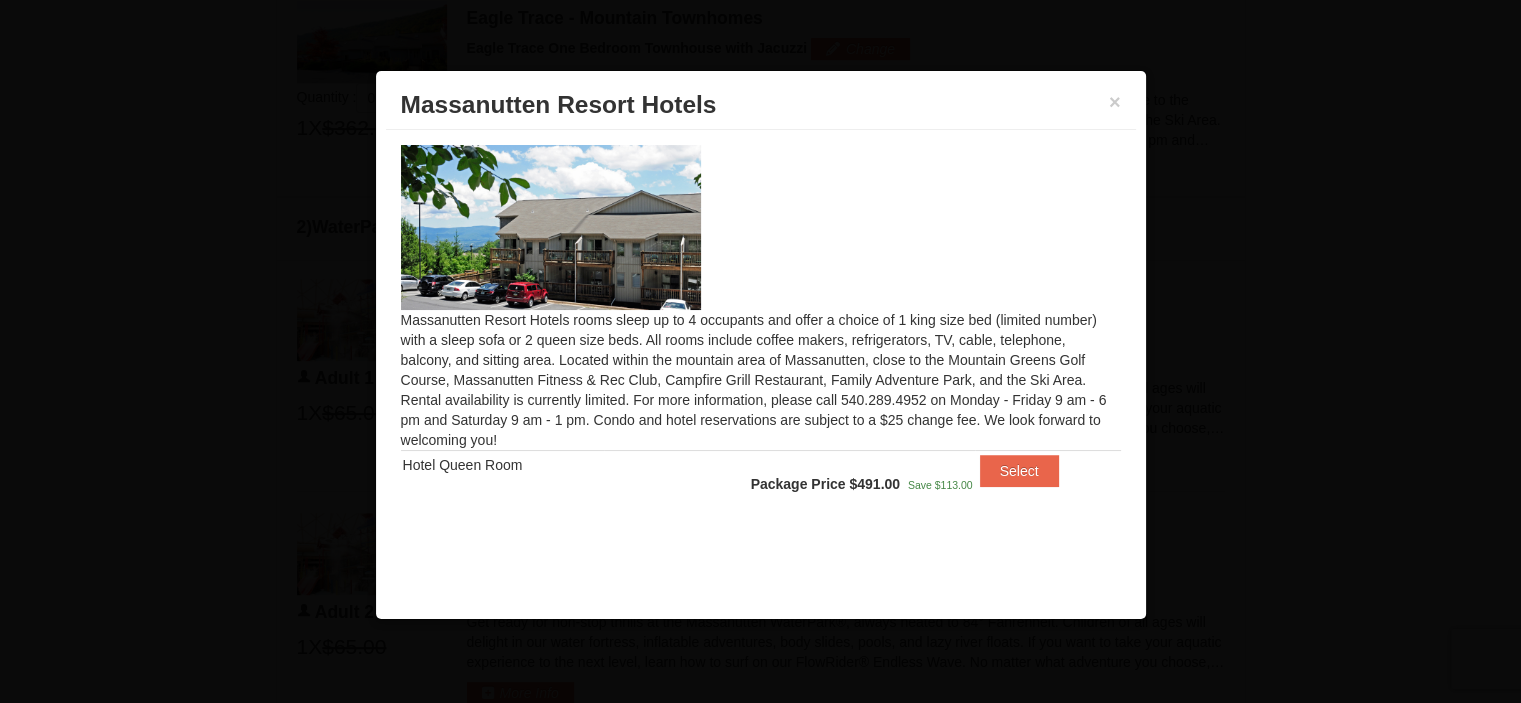 scroll, scrollTop: 0, scrollLeft: 0, axis: both 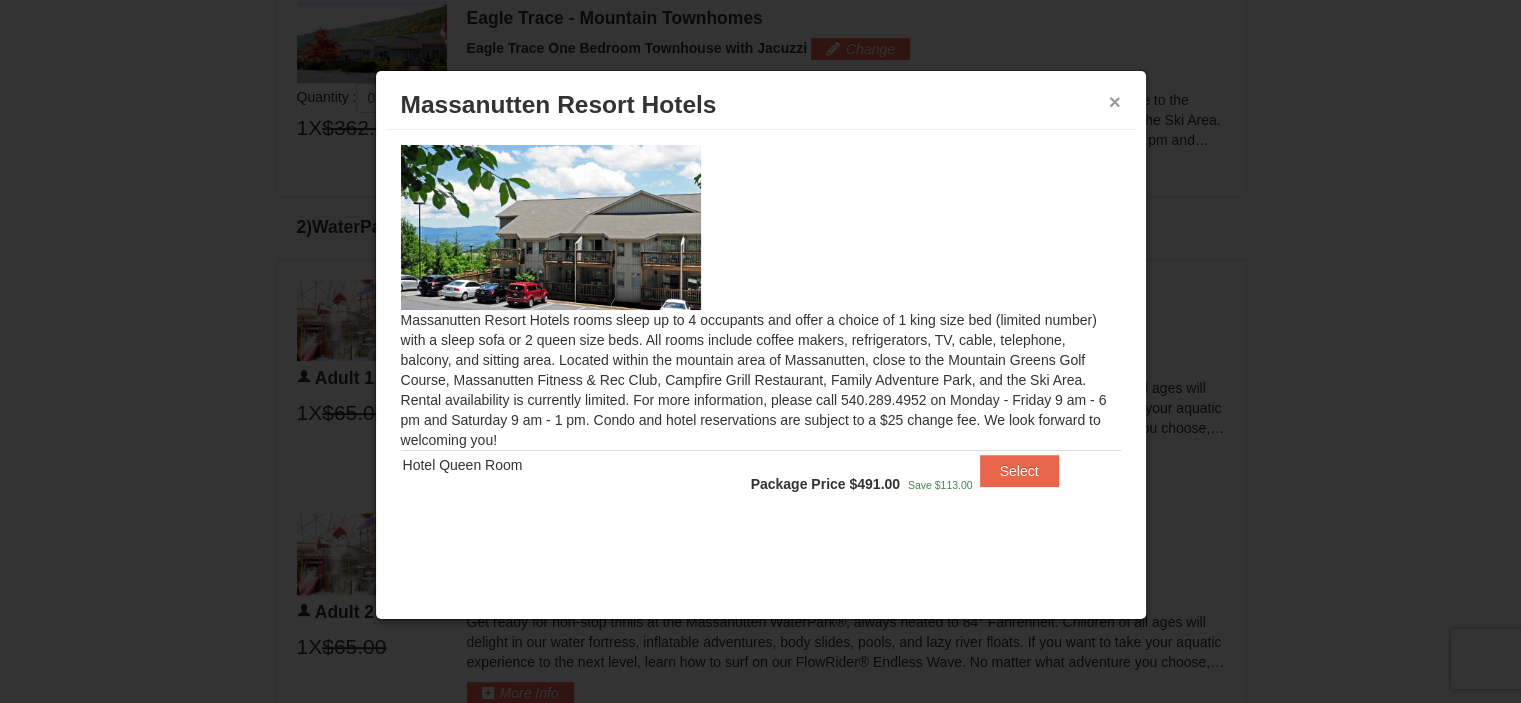 click on "×" at bounding box center [1115, 102] 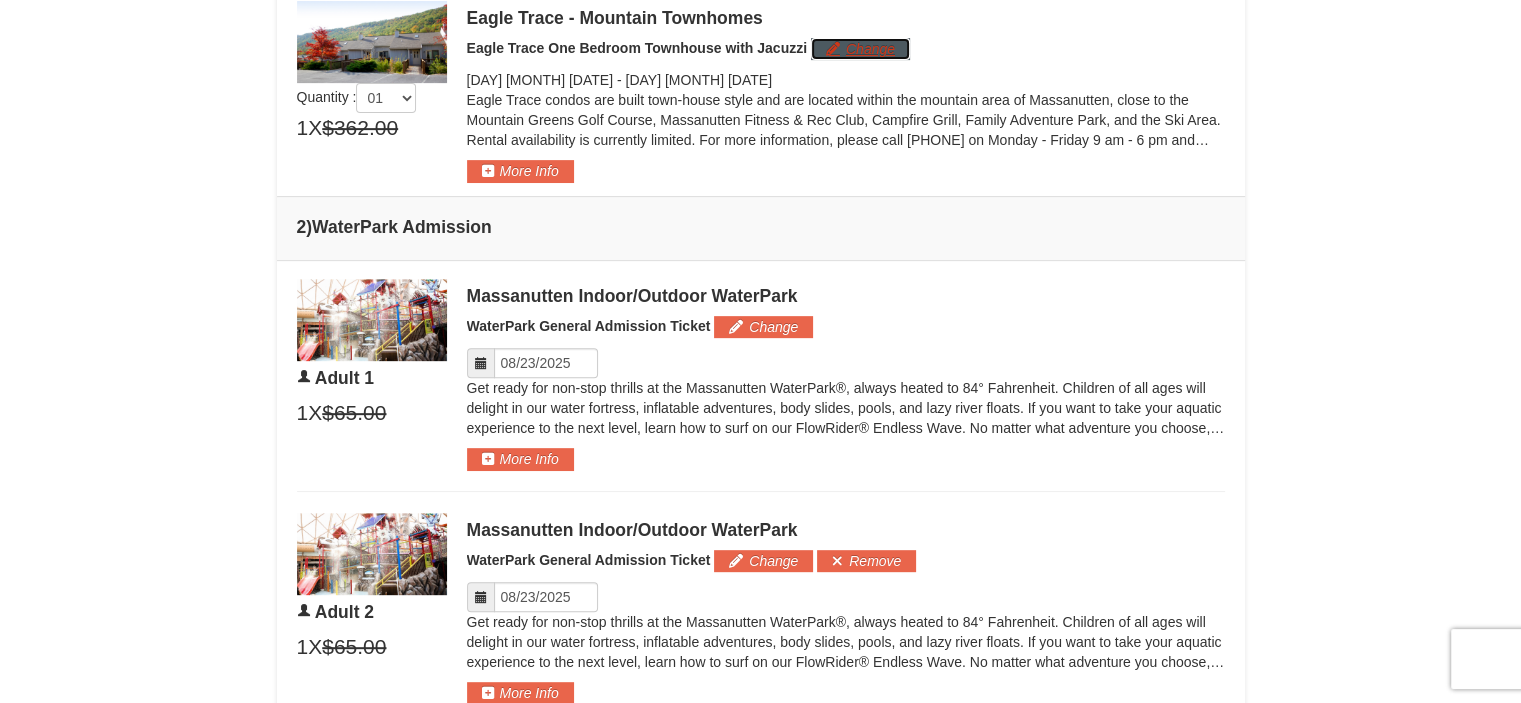 click on "Change" at bounding box center (860, 49) 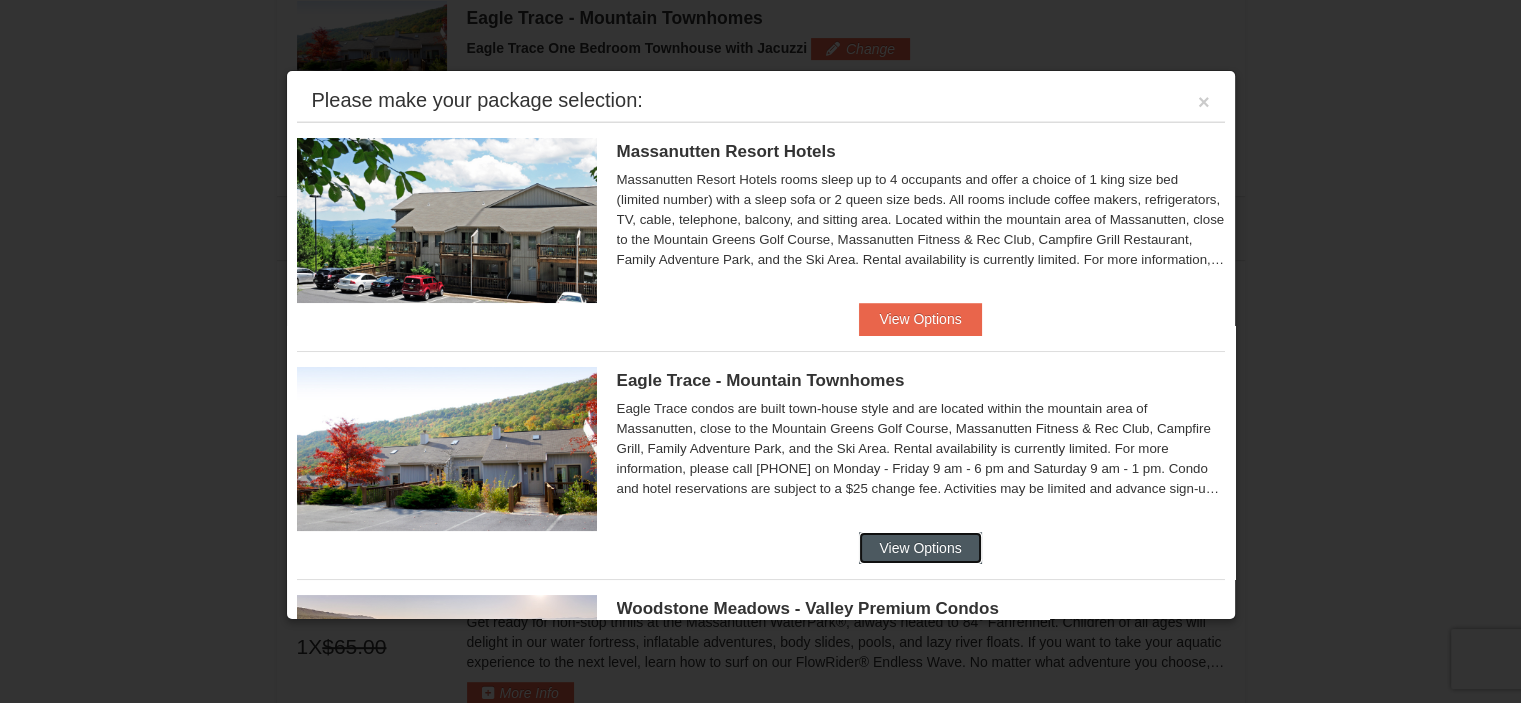 click on "View Options" at bounding box center [920, 548] 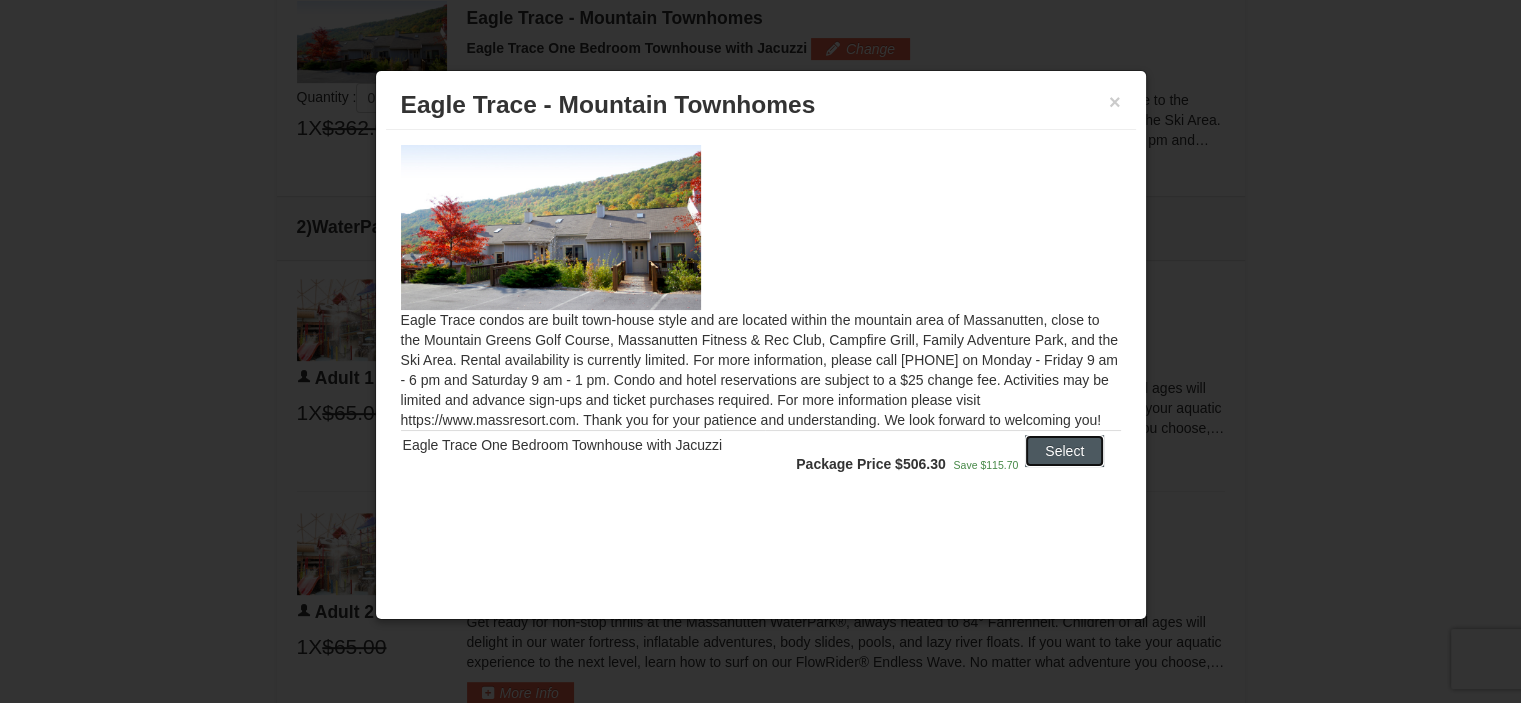 click on "Select" at bounding box center (1064, 451) 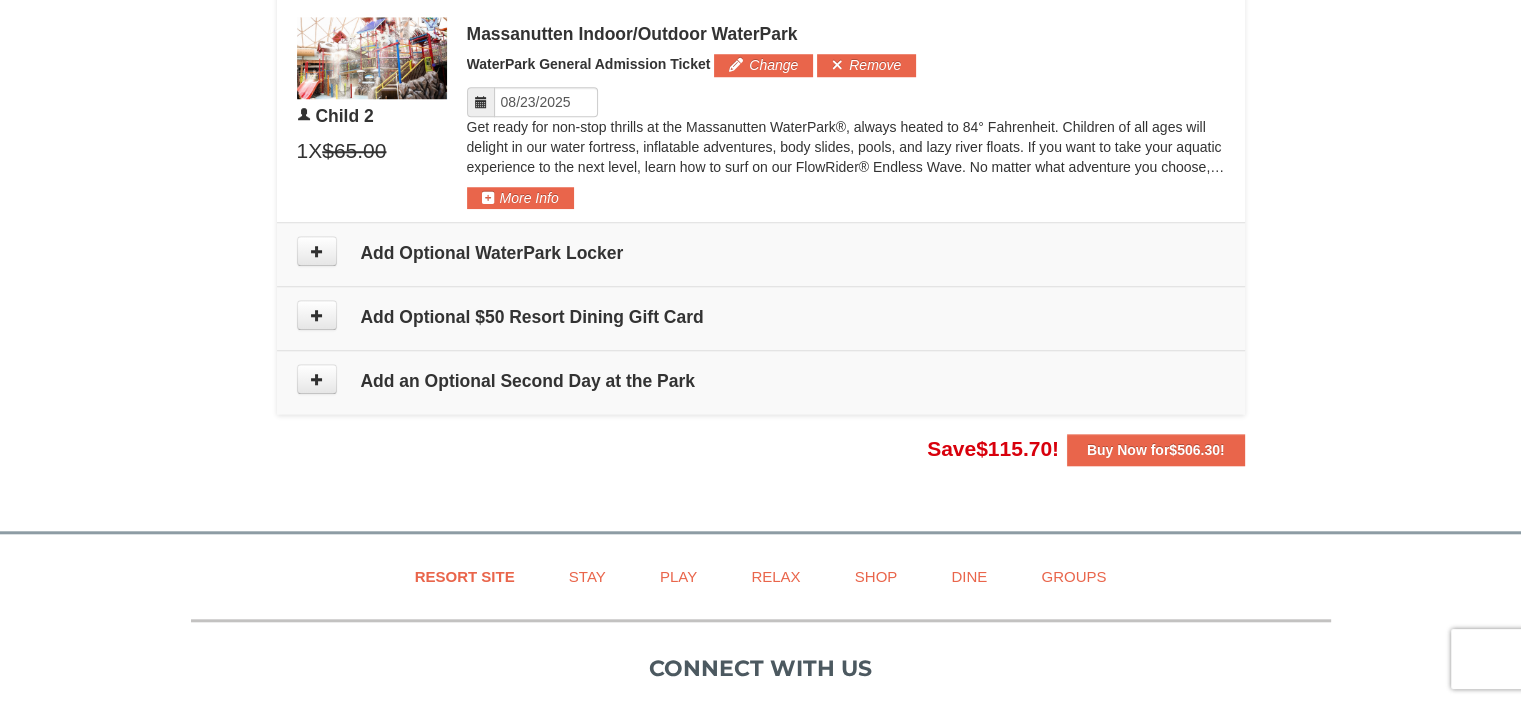 scroll, scrollTop: 1748, scrollLeft: 0, axis: vertical 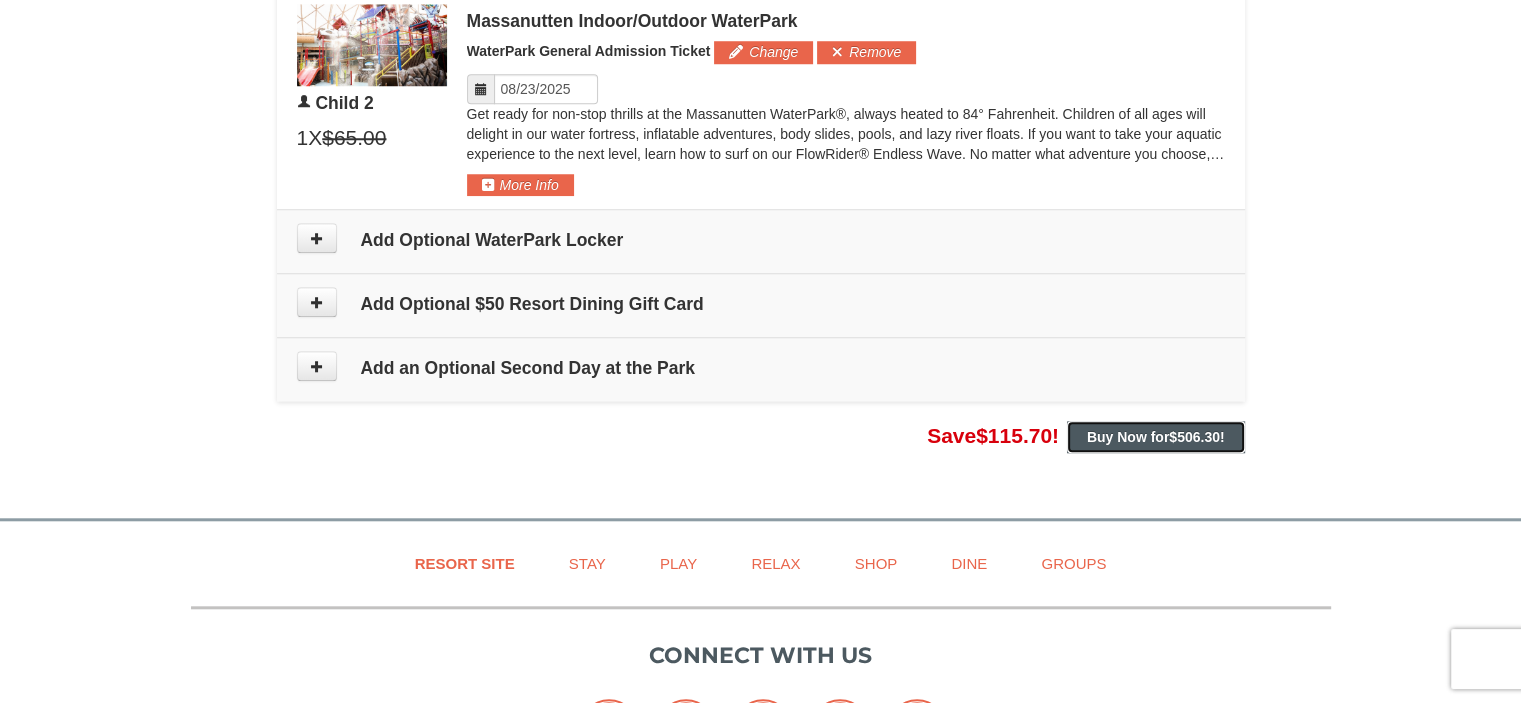 click on "Buy Now for
$506.30 !" at bounding box center (1156, 437) 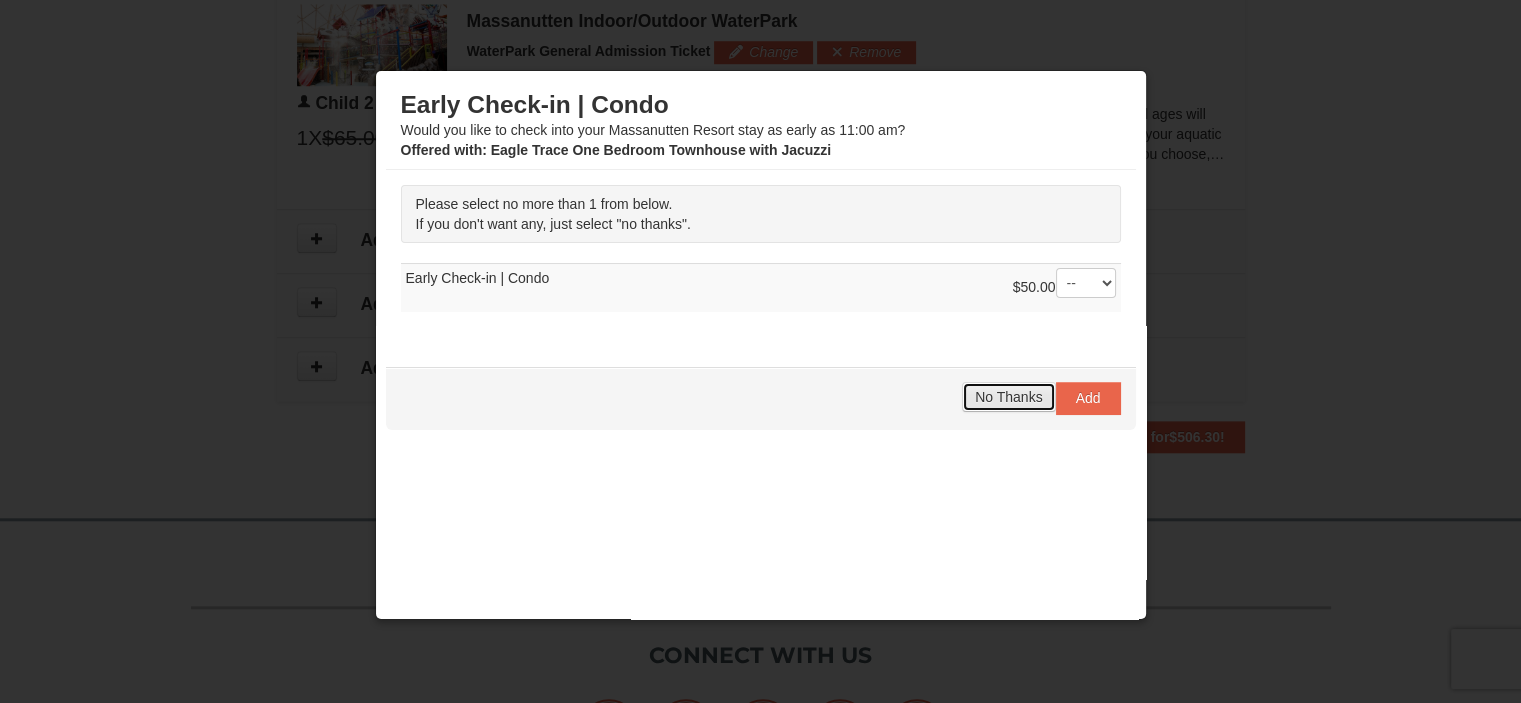 click on "No Thanks" at bounding box center (1008, 397) 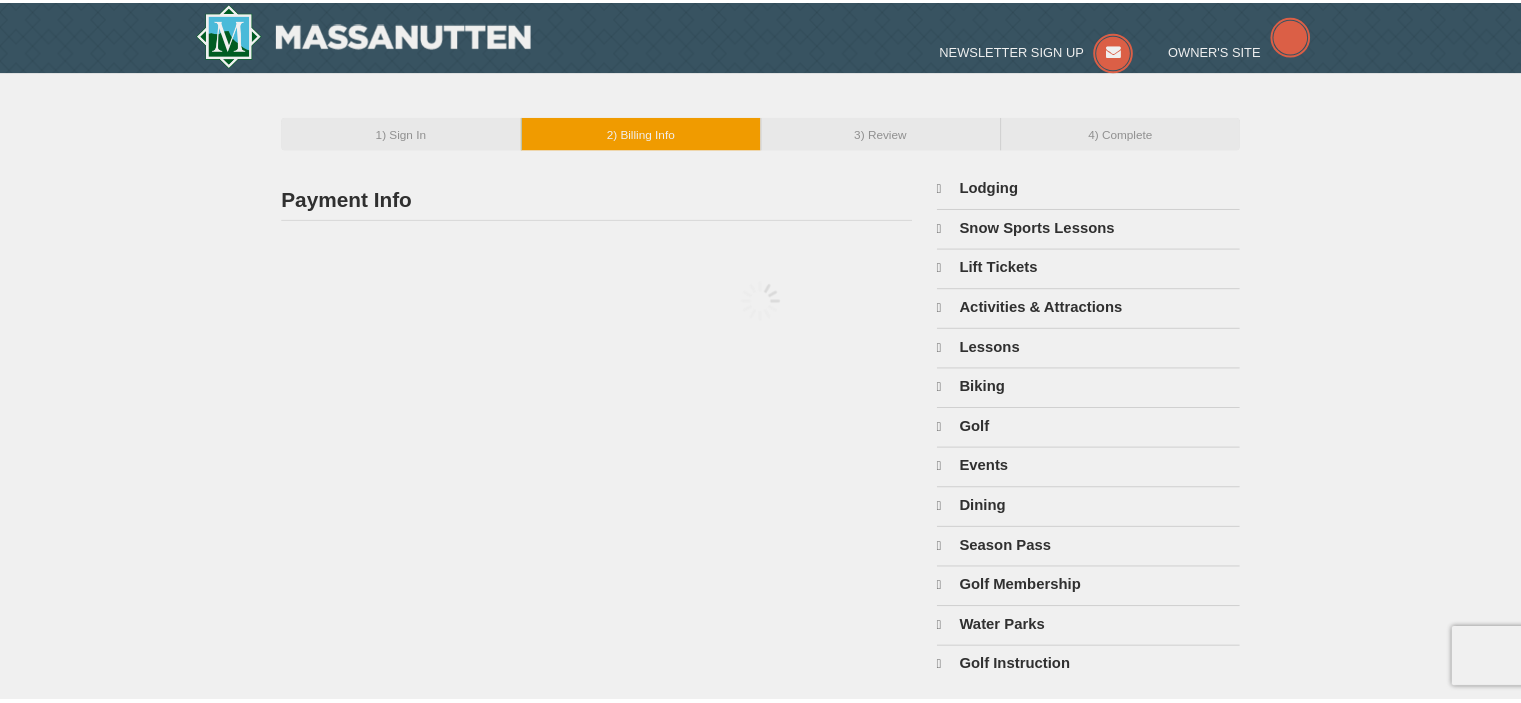 scroll, scrollTop: 0, scrollLeft: 0, axis: both 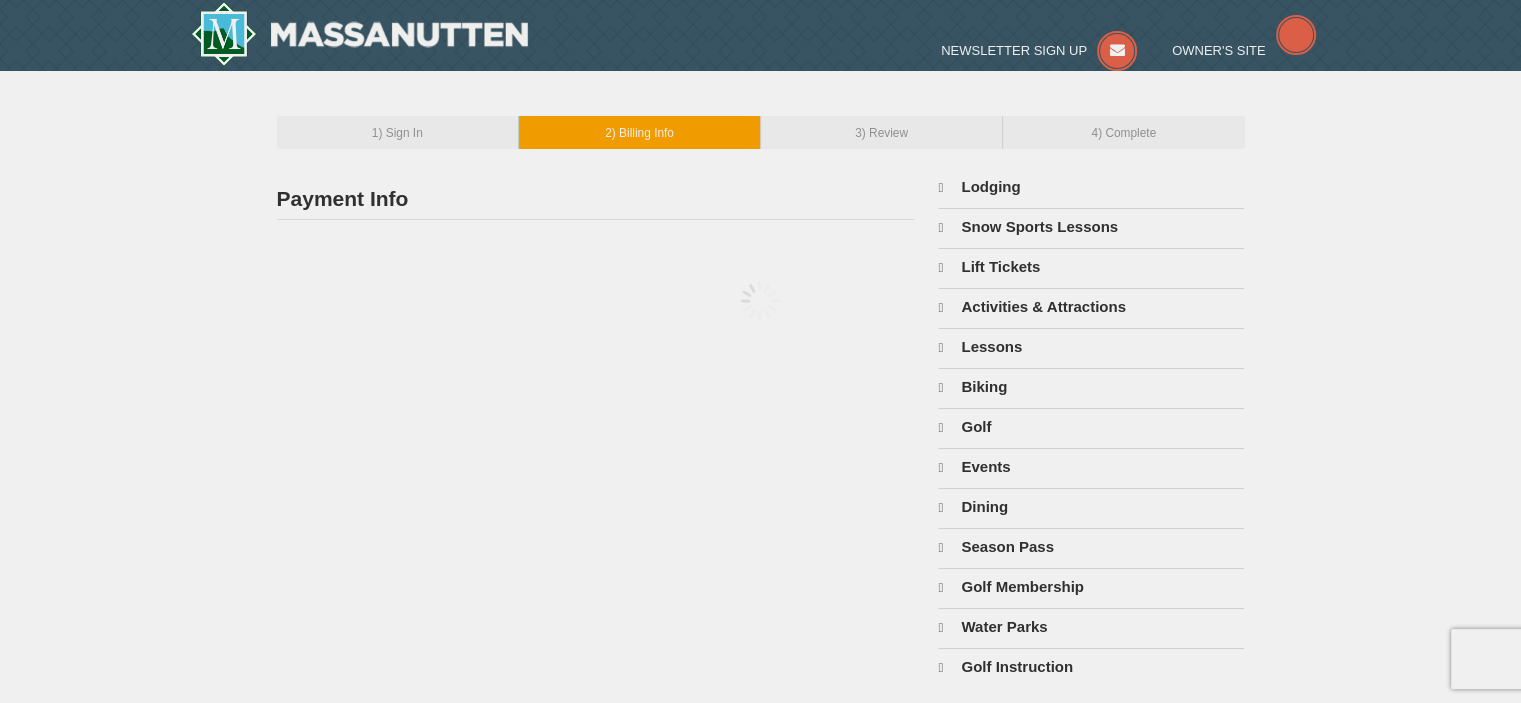 select on "8" 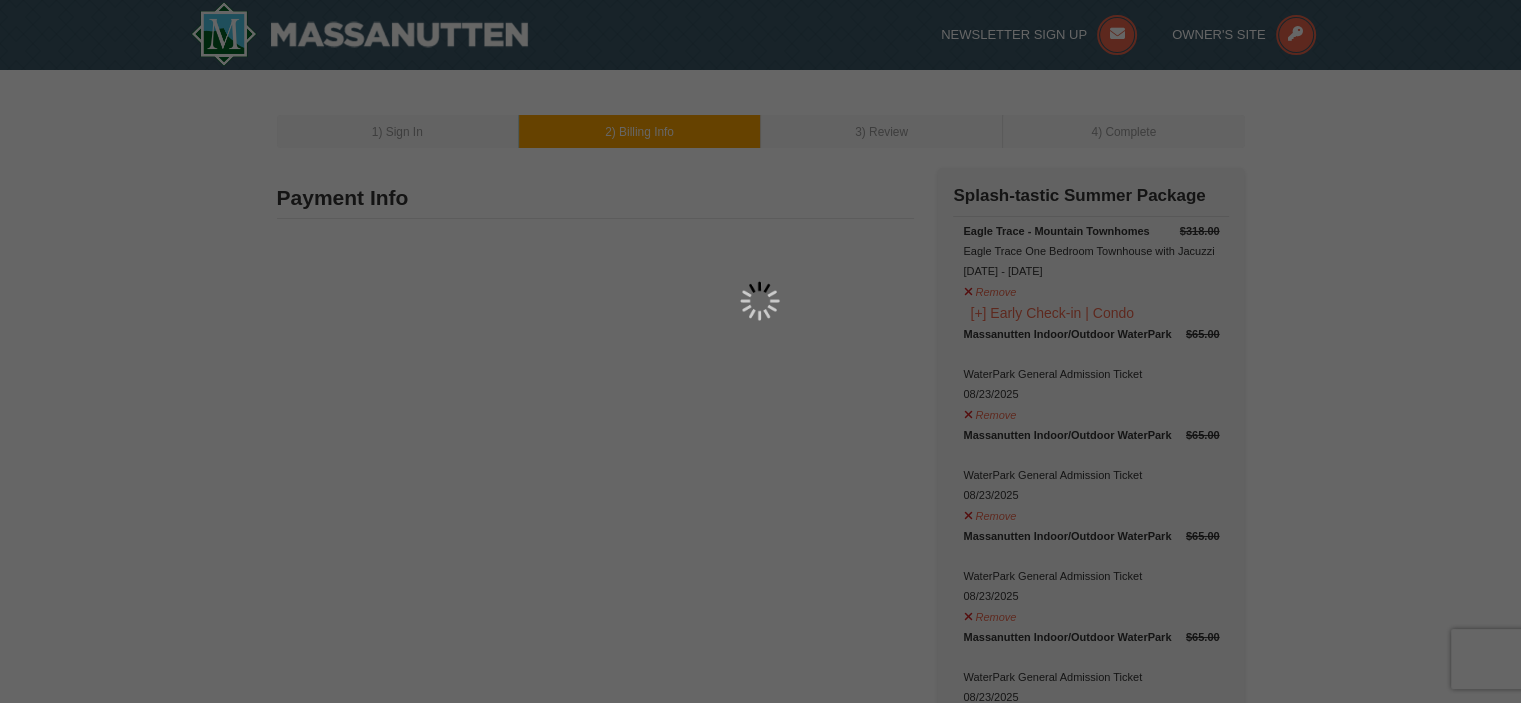 type on "[FIRST] [LAST]" 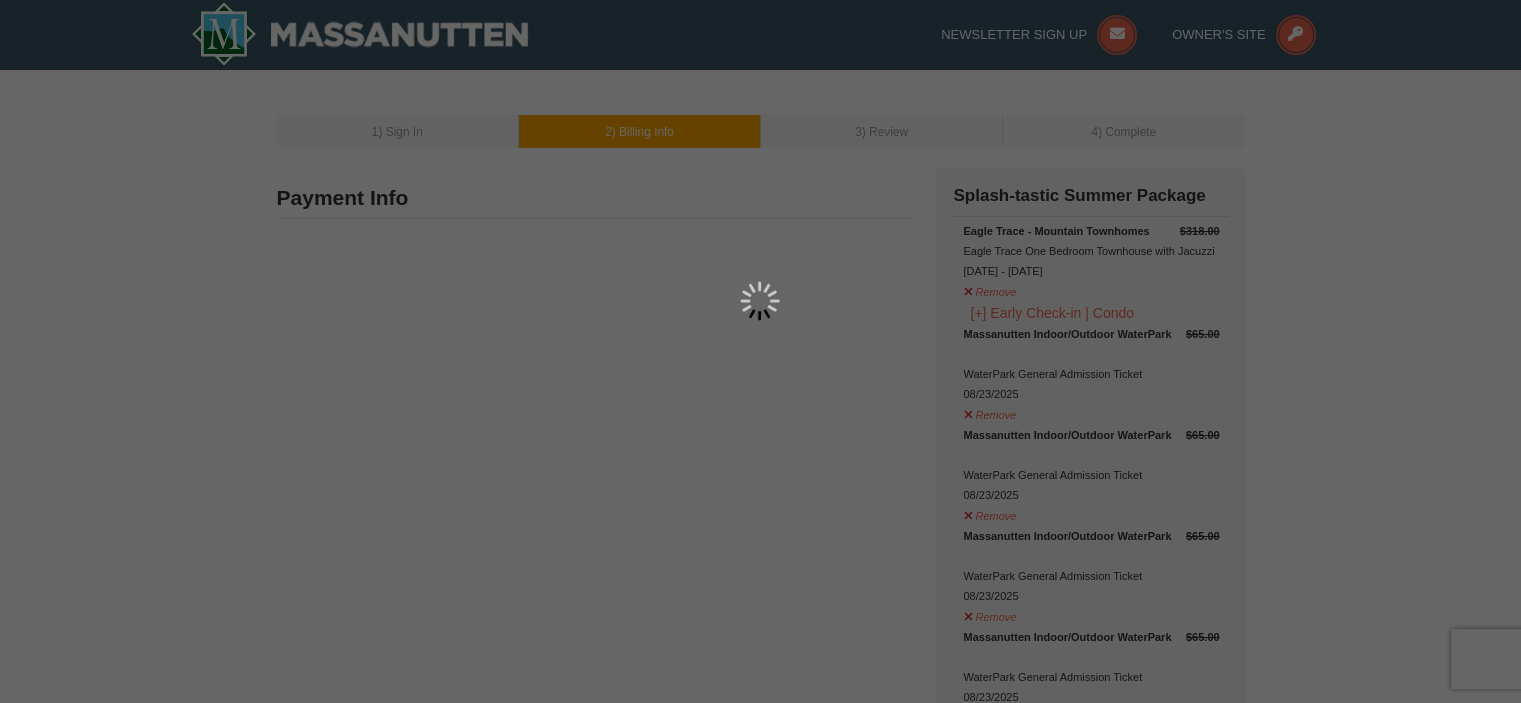 type on "Beltsville" 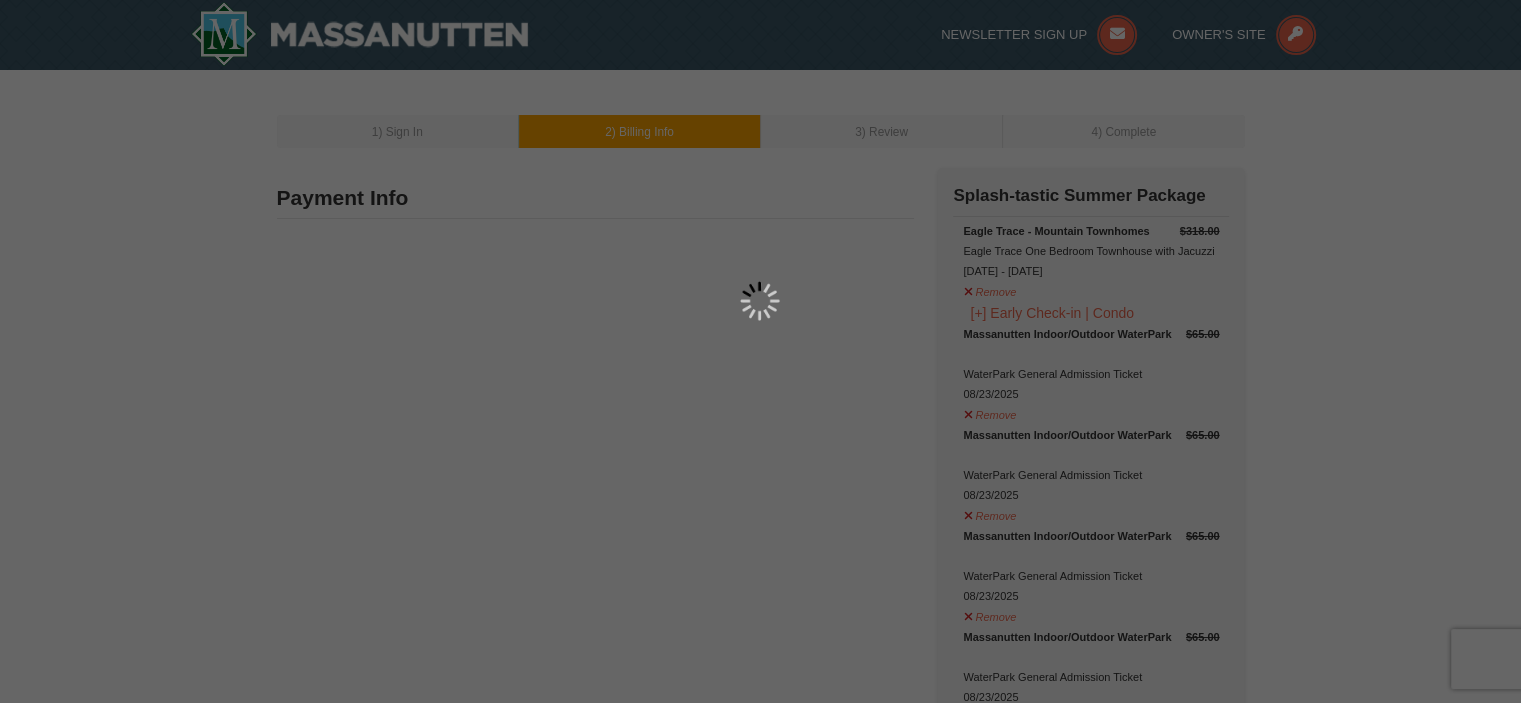 type on "20705" 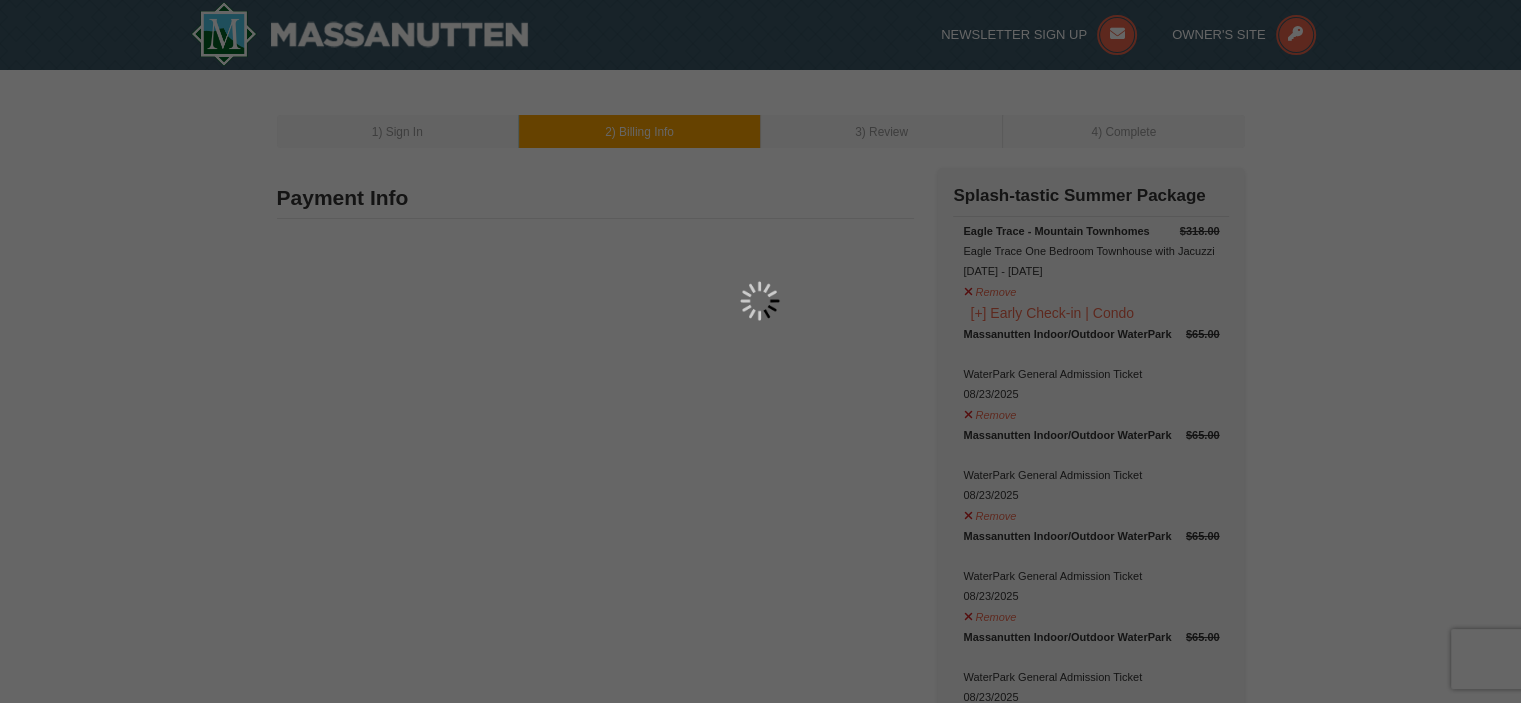 type on "240" 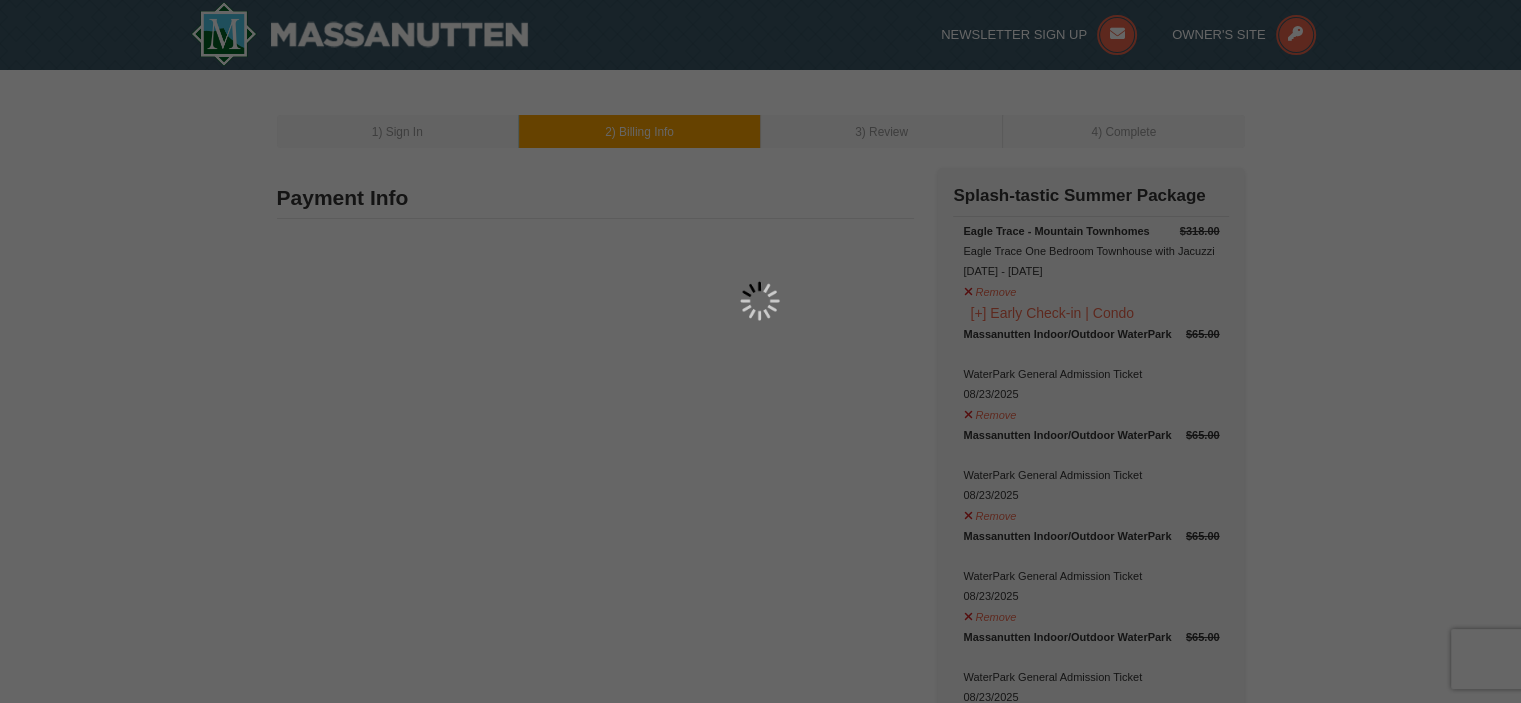 type on "603" 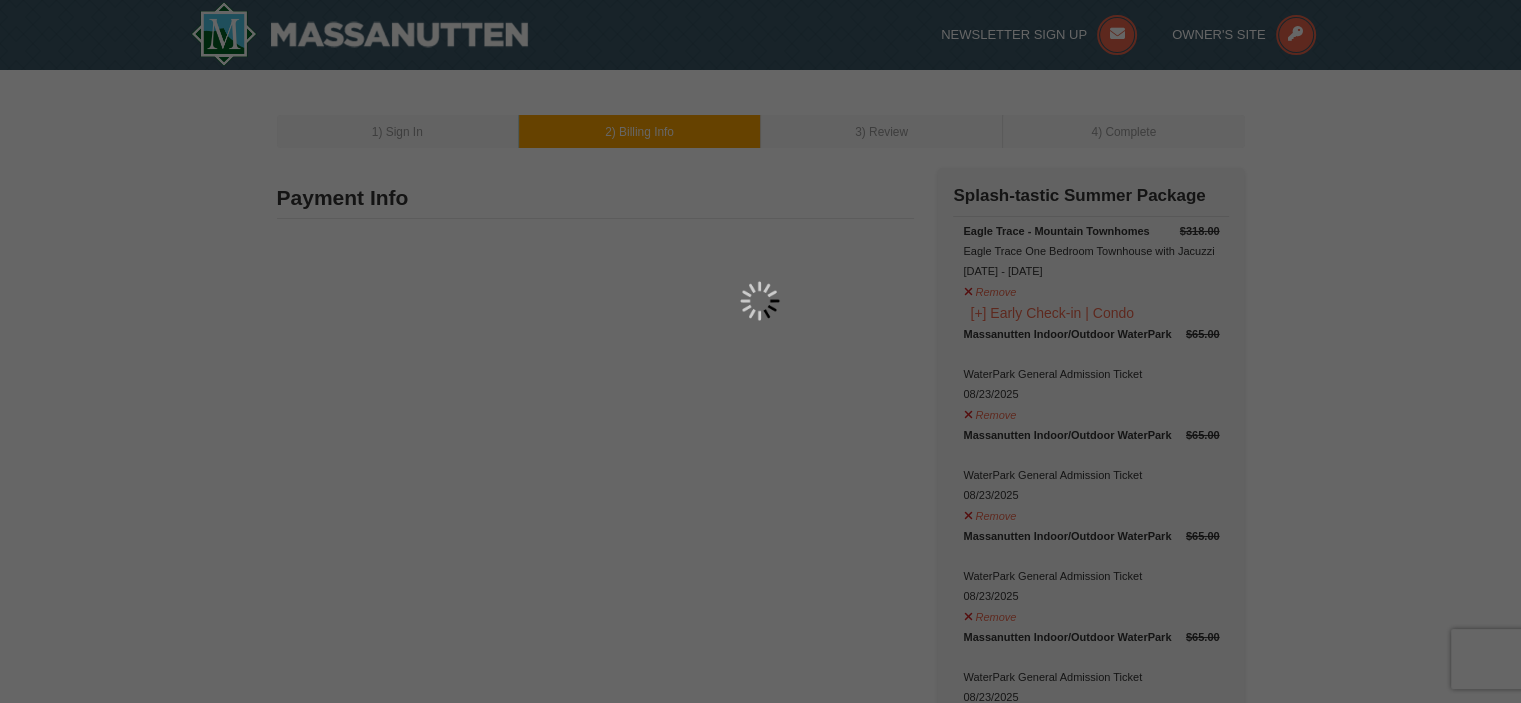 type on "6377" 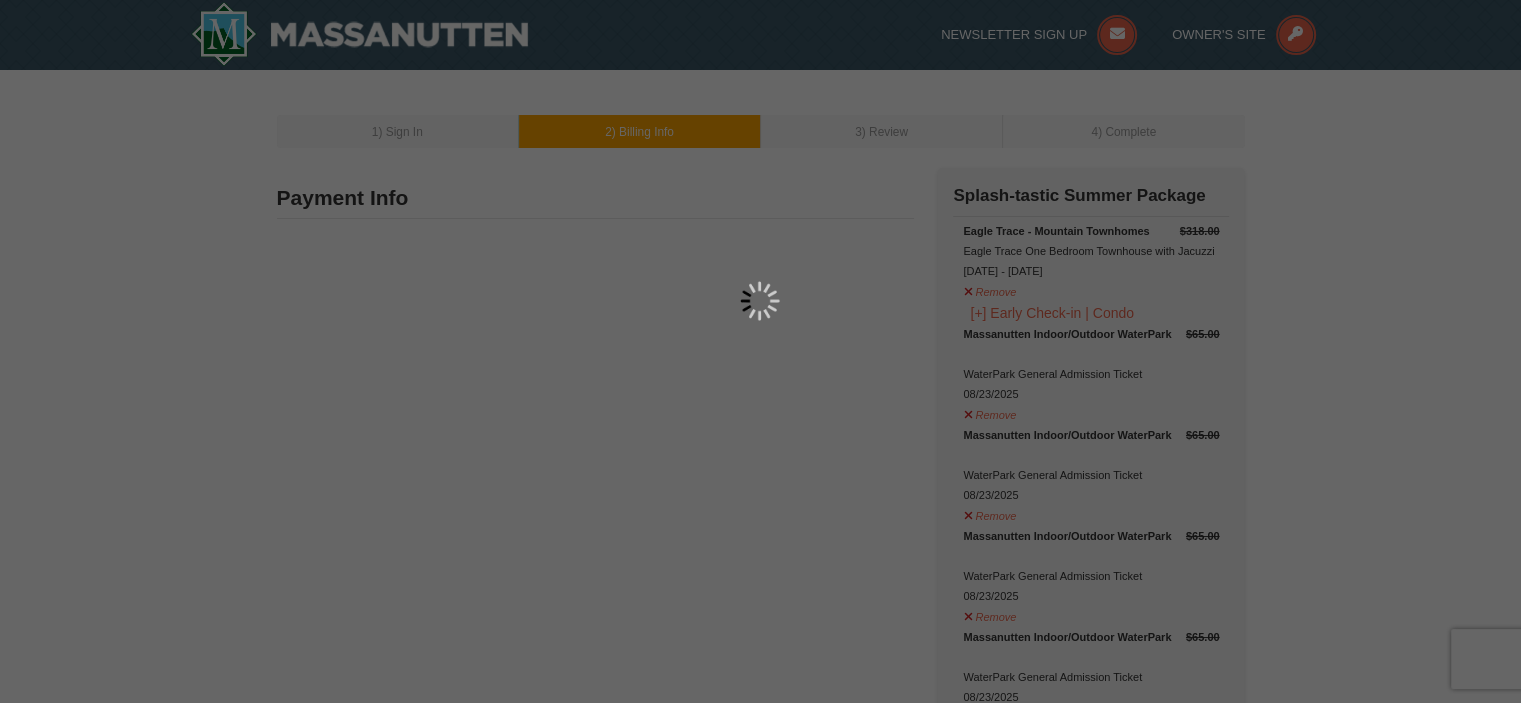 type on "aniescobar337@yahoo.com" 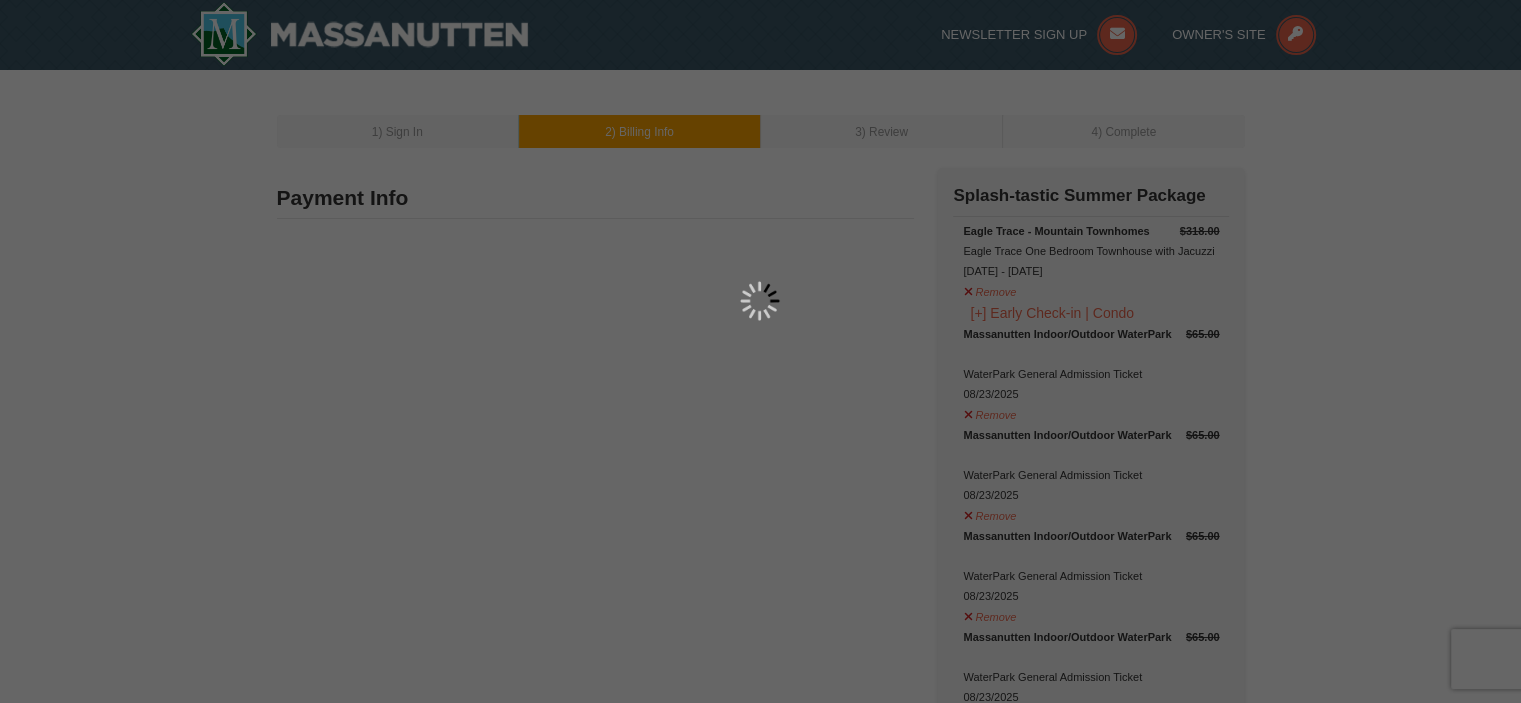 select on "MD" 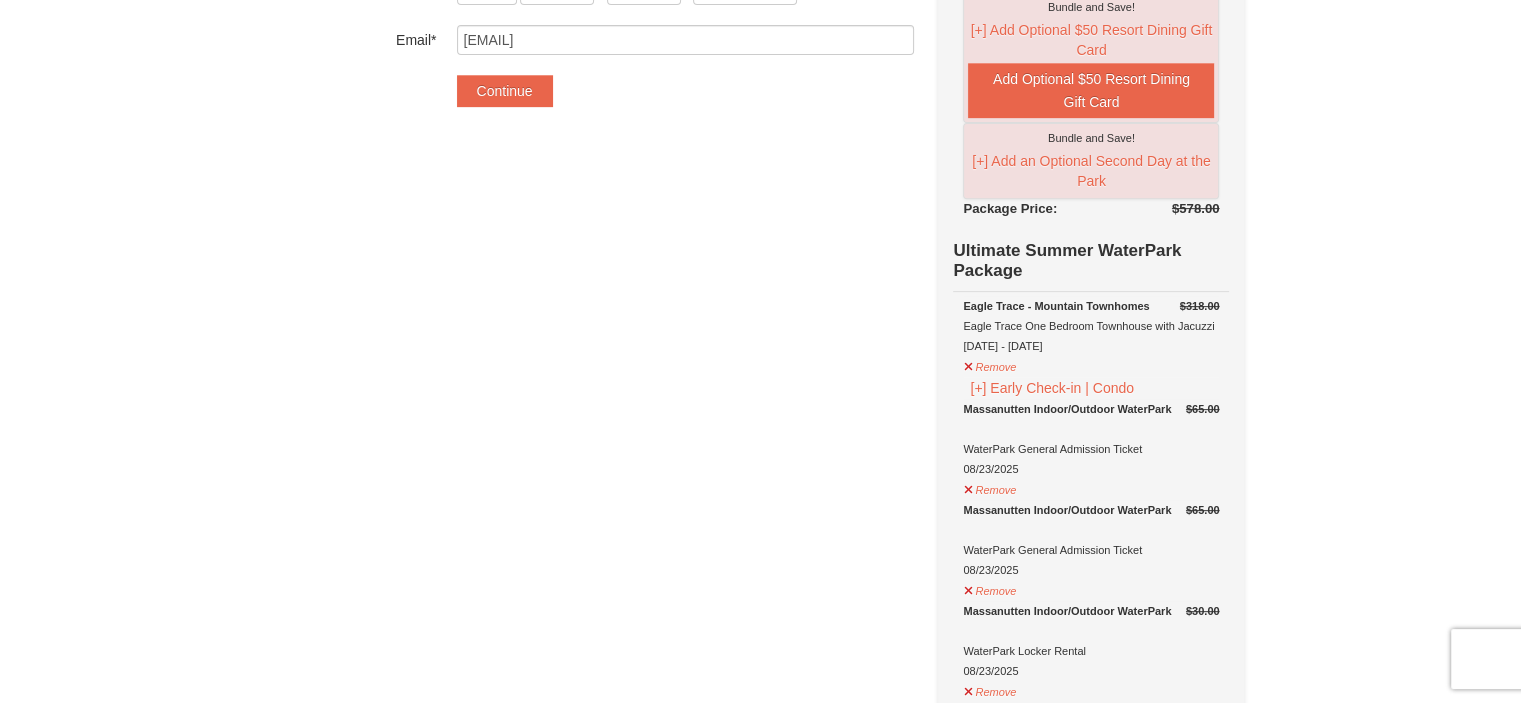 scroll, scrollTop: 800, scrollLeft: 0, axis: vertical 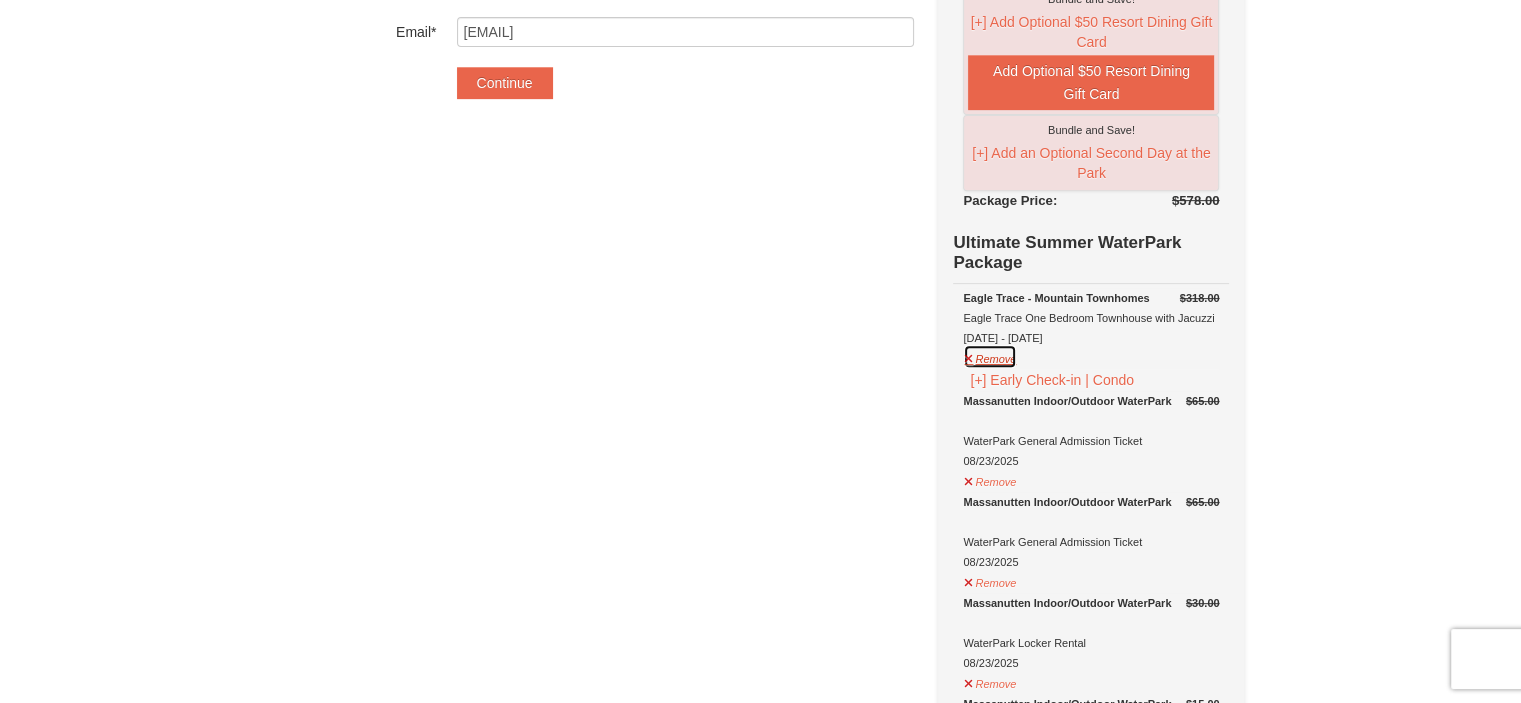 click on "Remove" at bounding box center (990, 356) 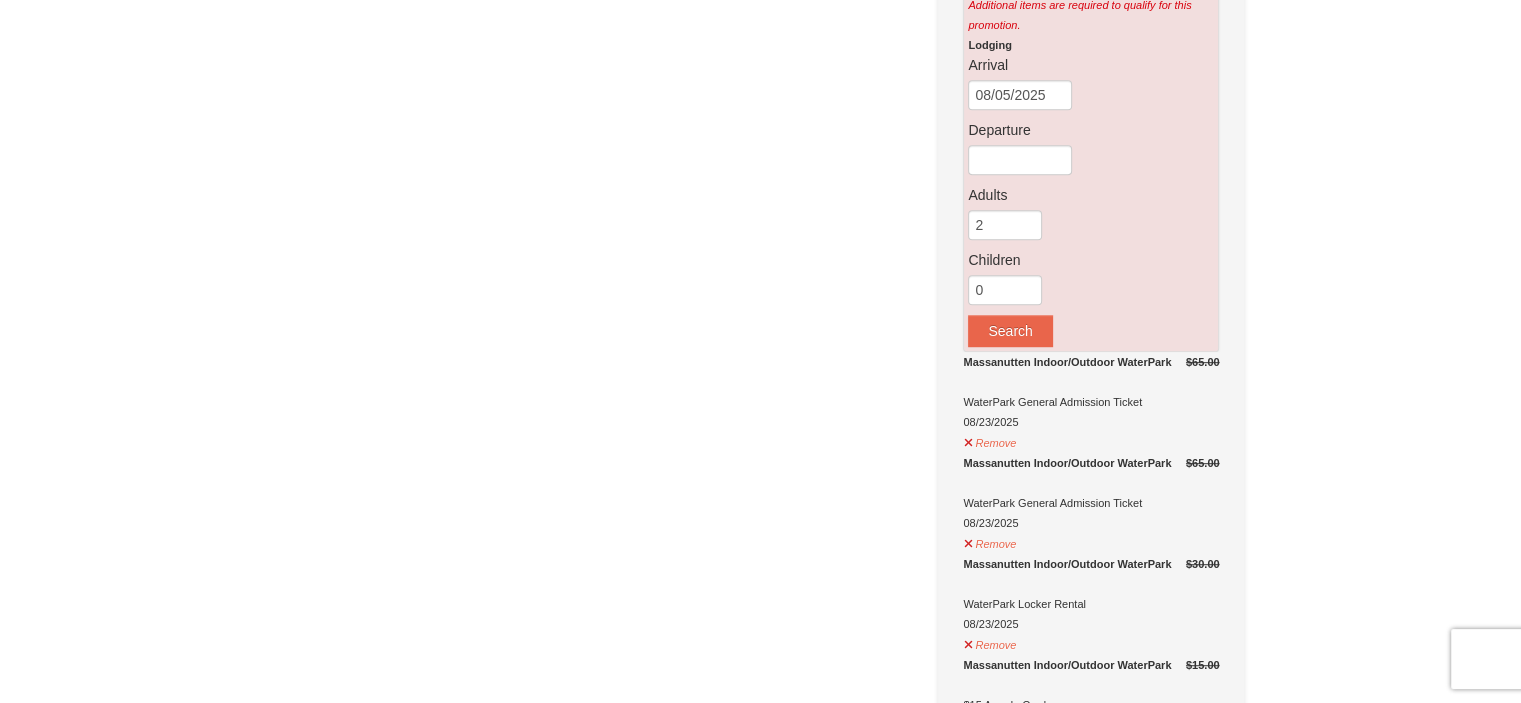 scroll, scrollTop: 1126, scrollLeft: 0, axis: vertical 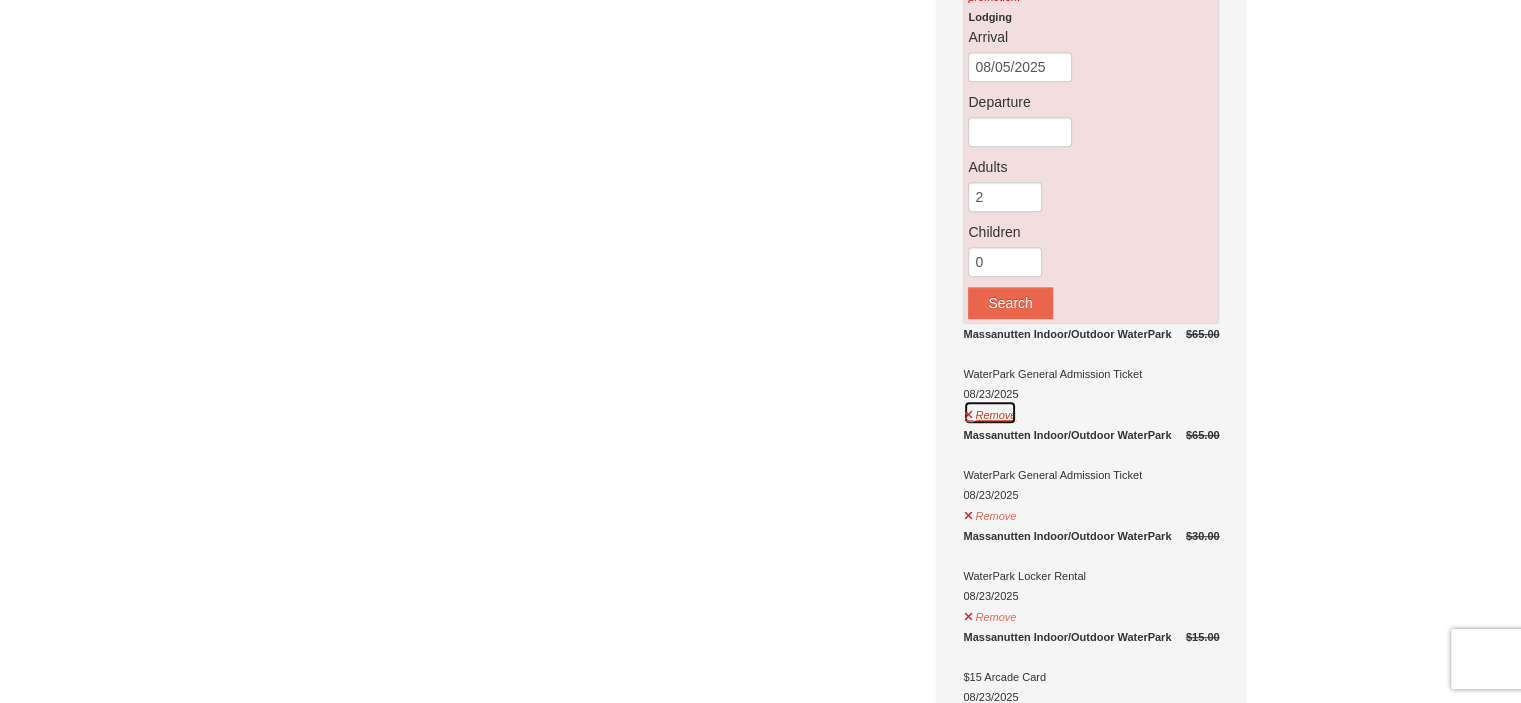 click on "Remove" at bounding box center [990, 412] 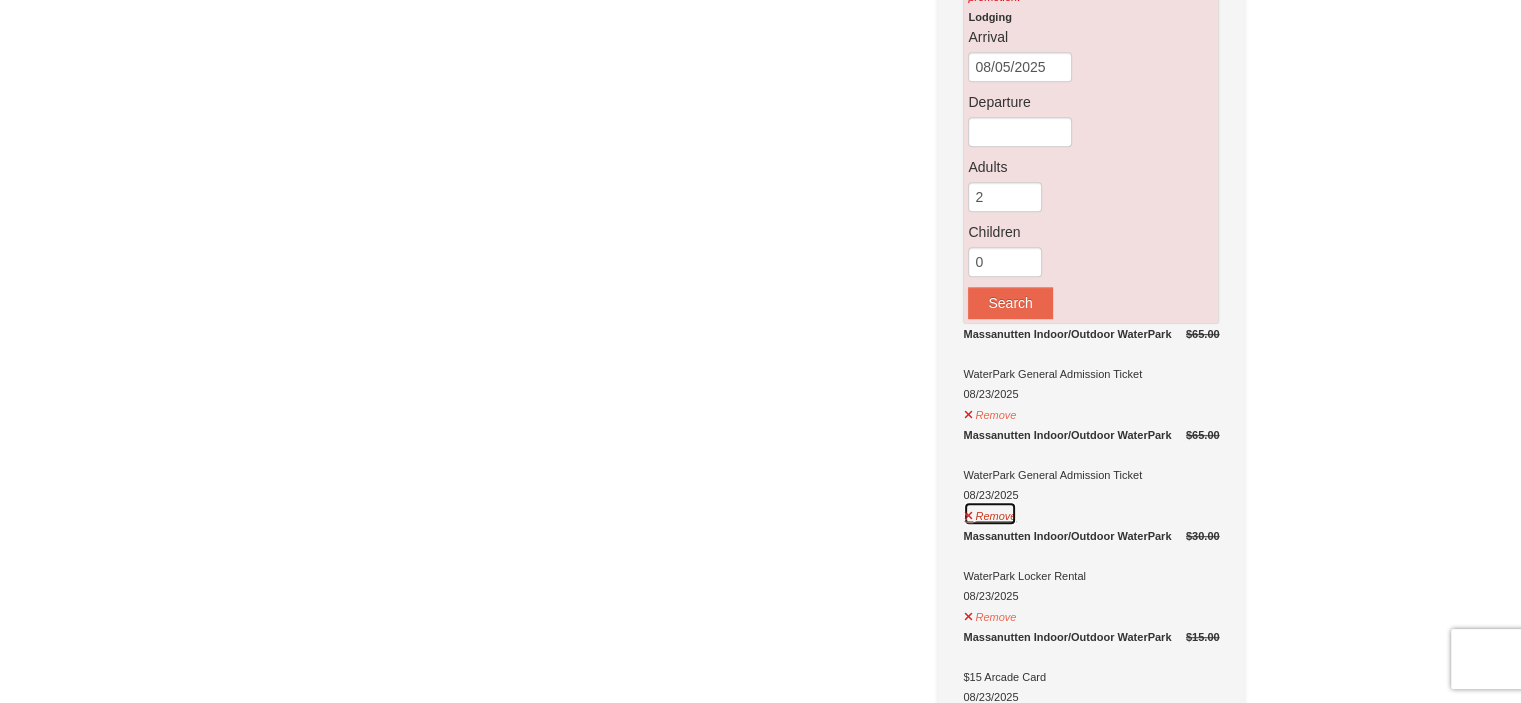 click on "Remove" at bounding box center [990, 513] 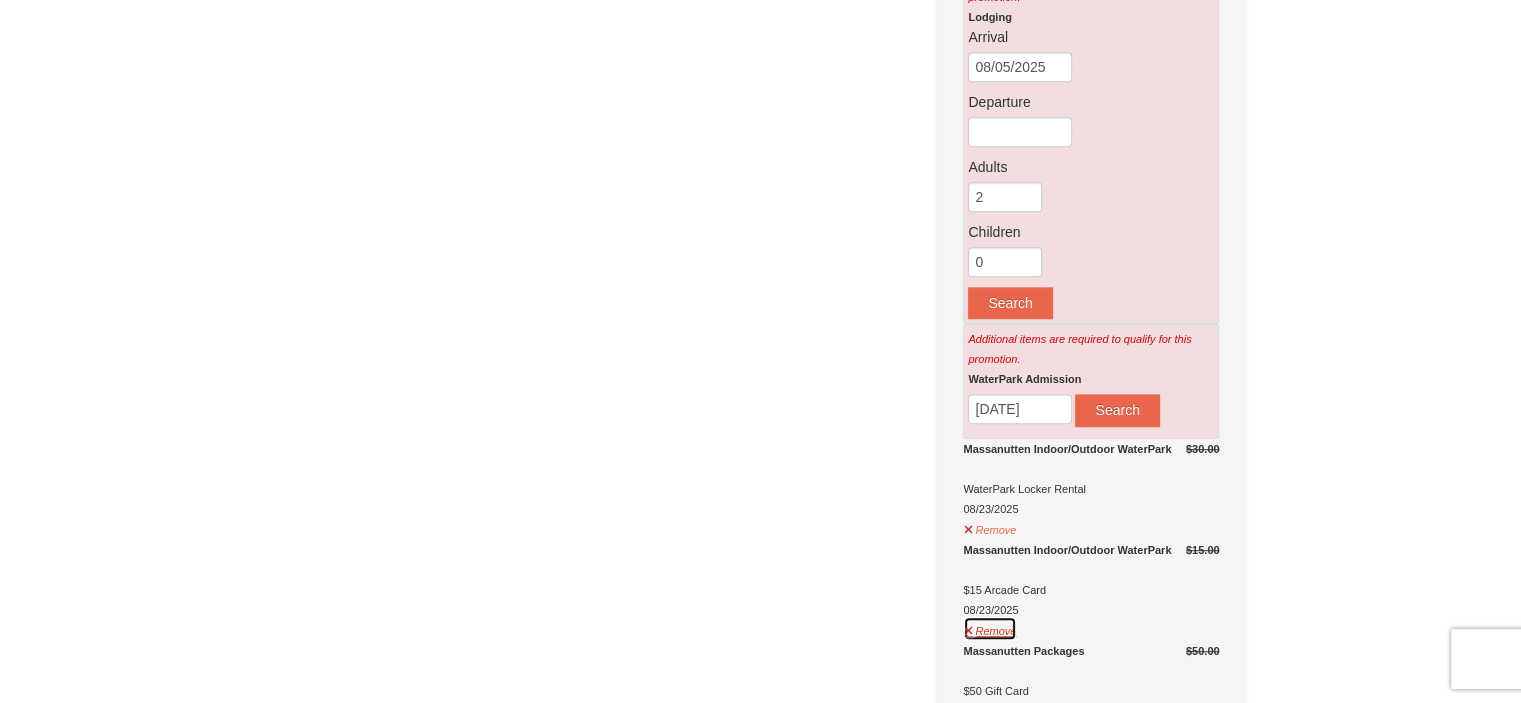 click on "Remove" at bounding box center [990, 628] 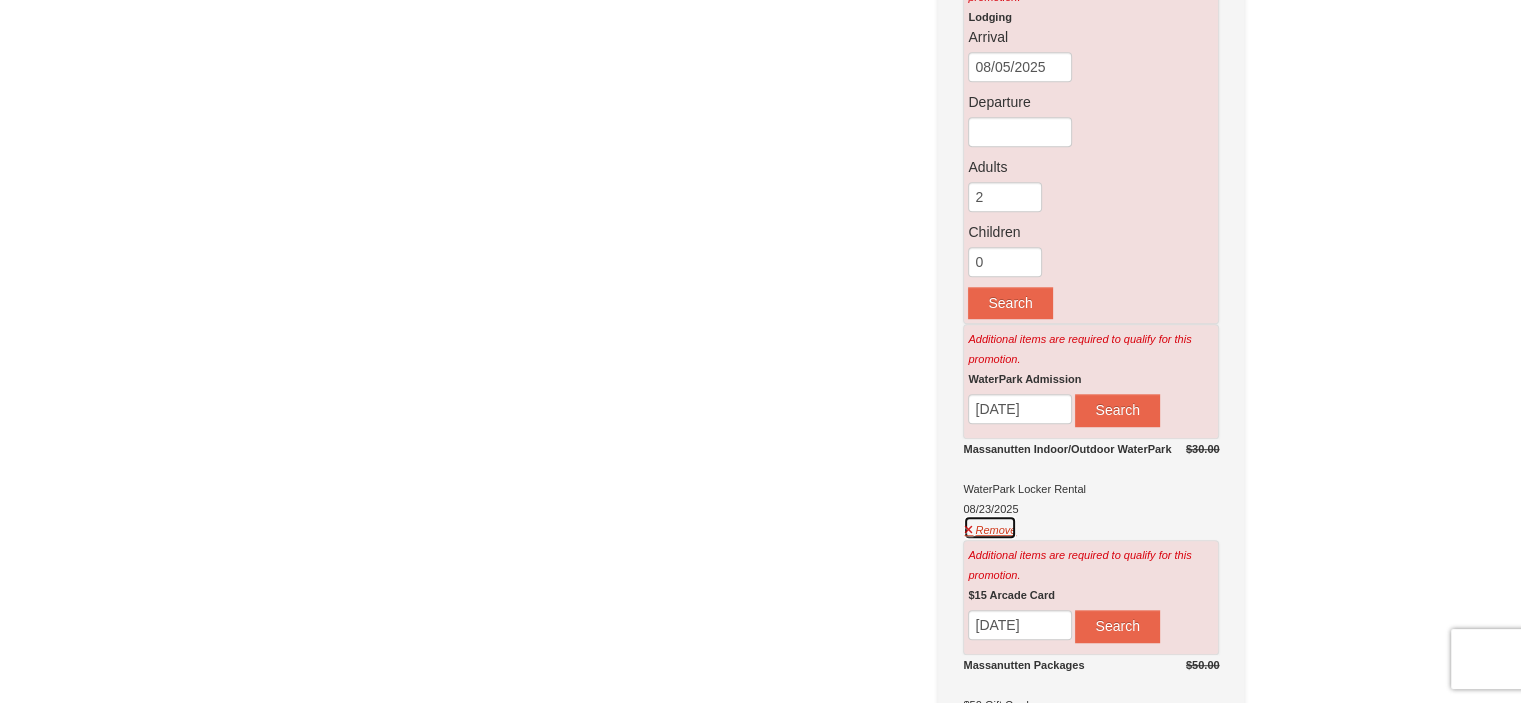 click on "Remove" at bounding box center [990, 527] 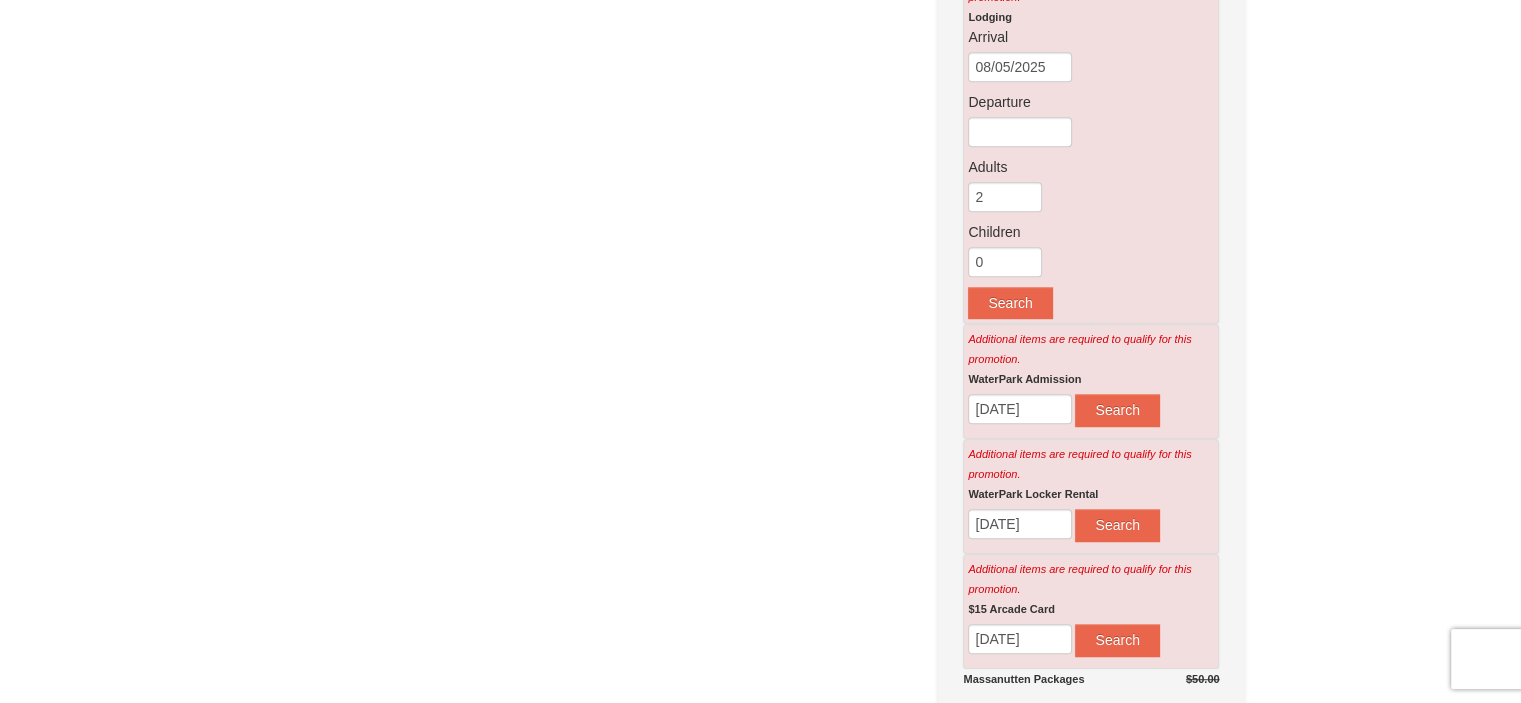scroll, scrollTop: 1458, scrollLeft: 0, axis: vertical 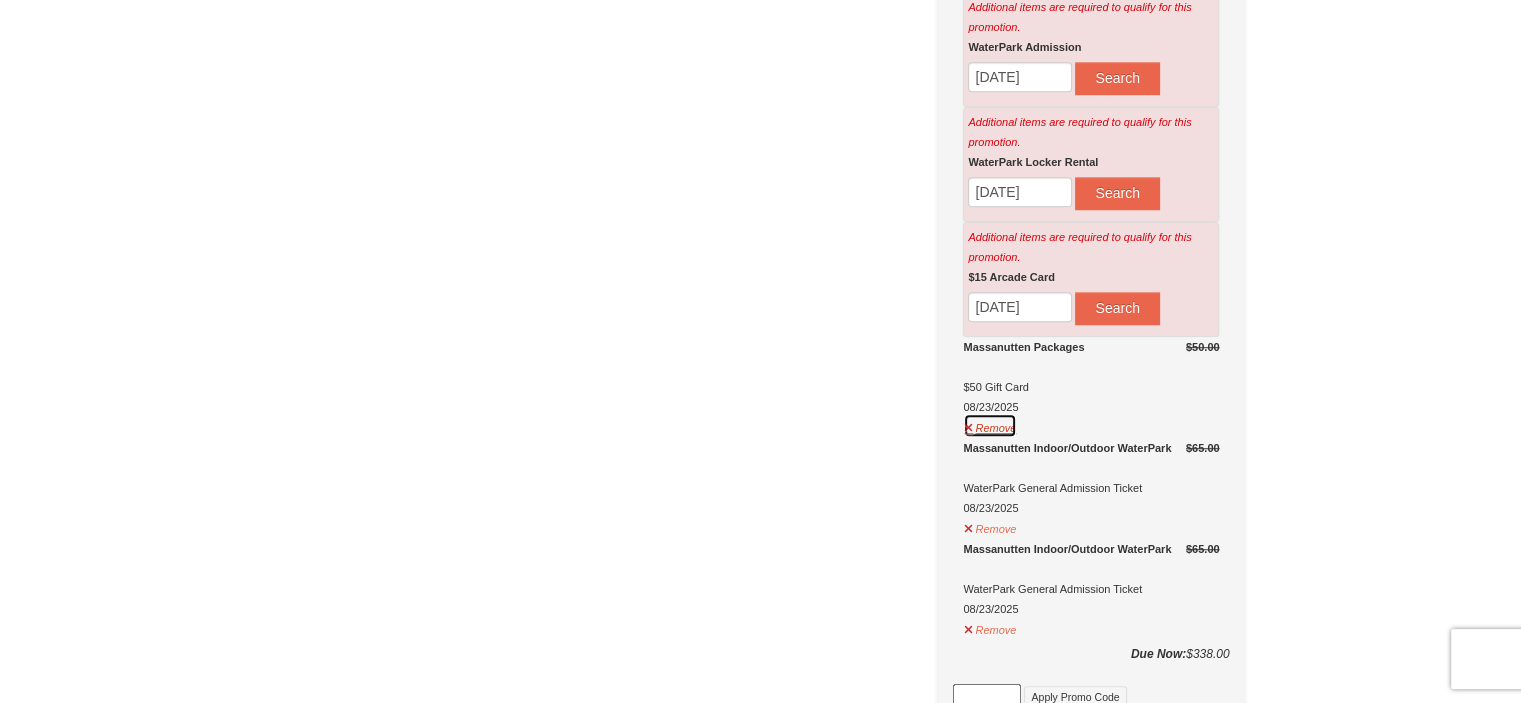 click on "Remove" at bounding box center [990, 425] 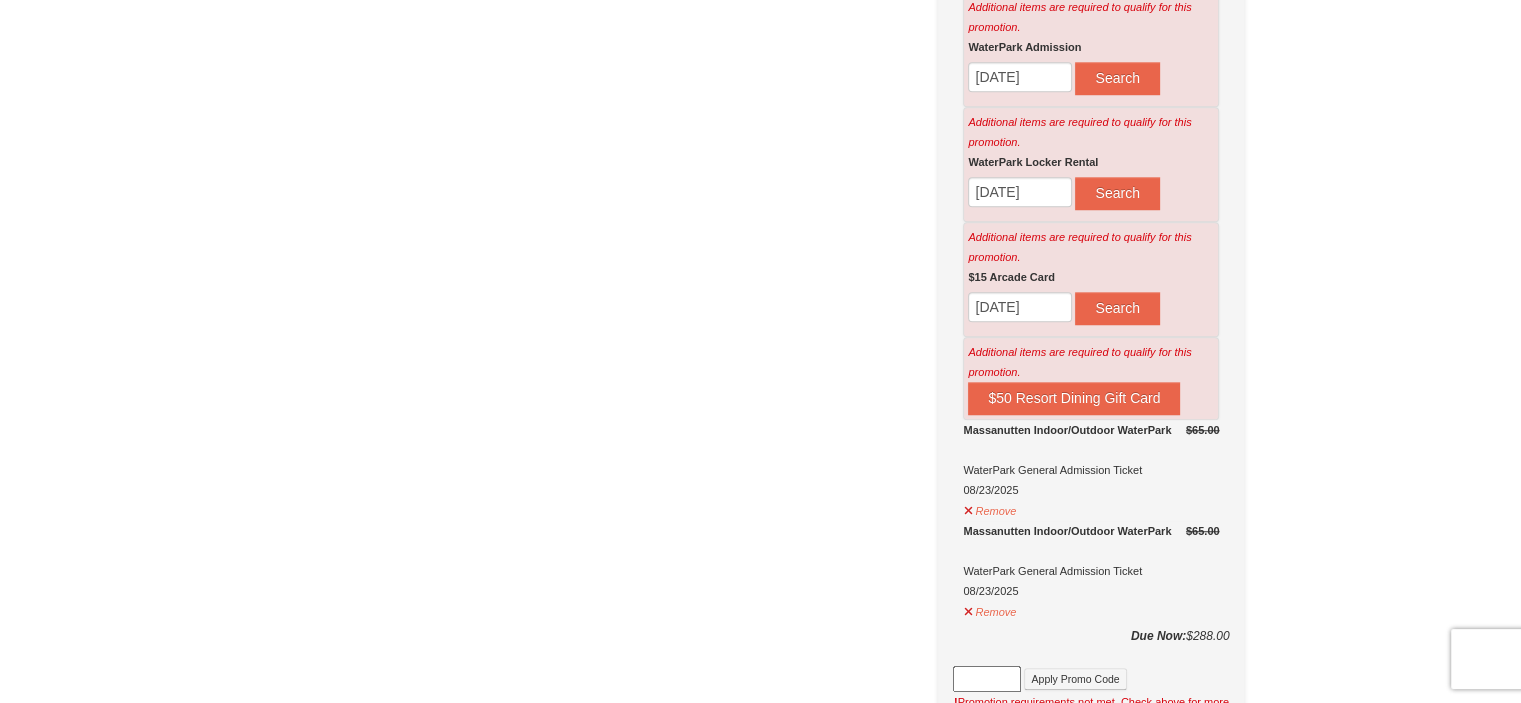 click on "Massanutten Indoor/Outdoor WaterPark" at bounding box center (1091, 531) 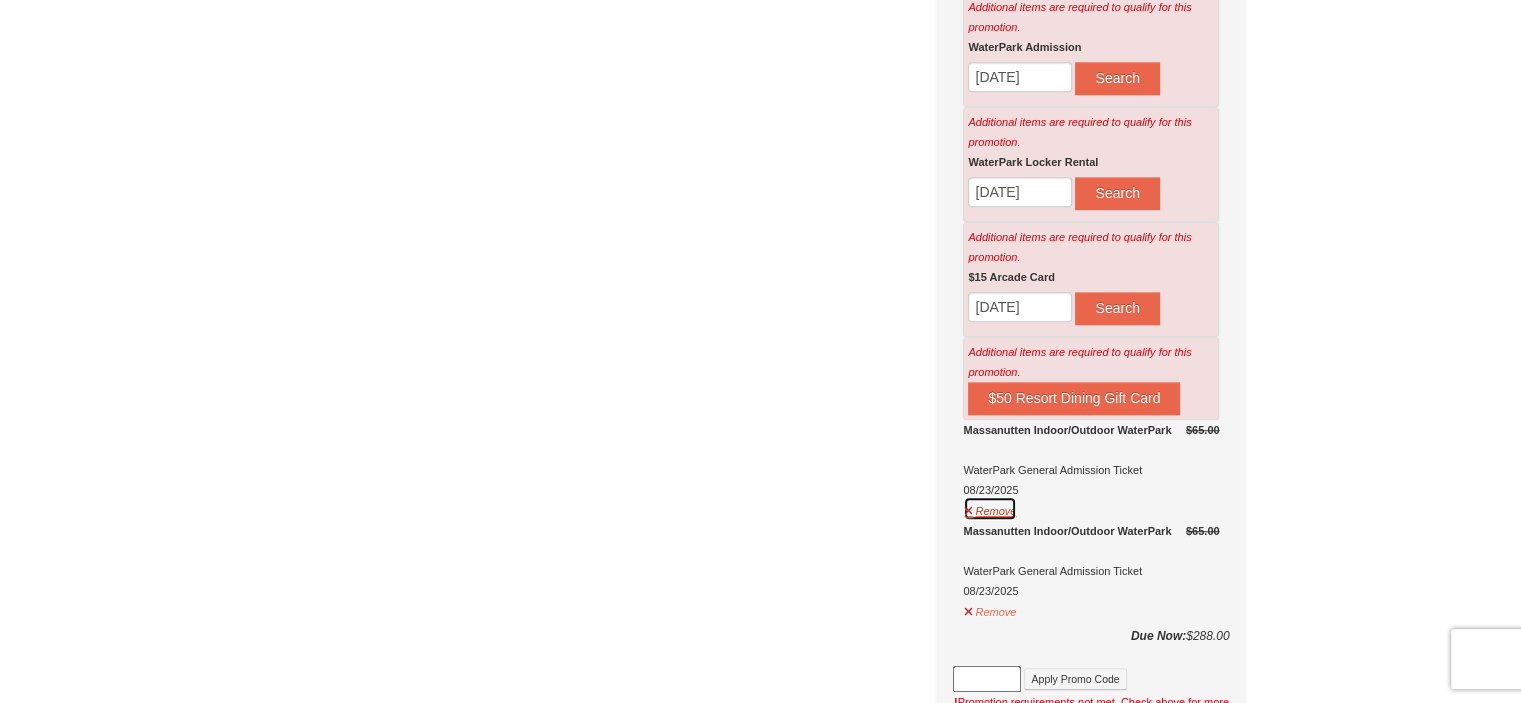 click on "Remove" at bounding box center (990, 508) 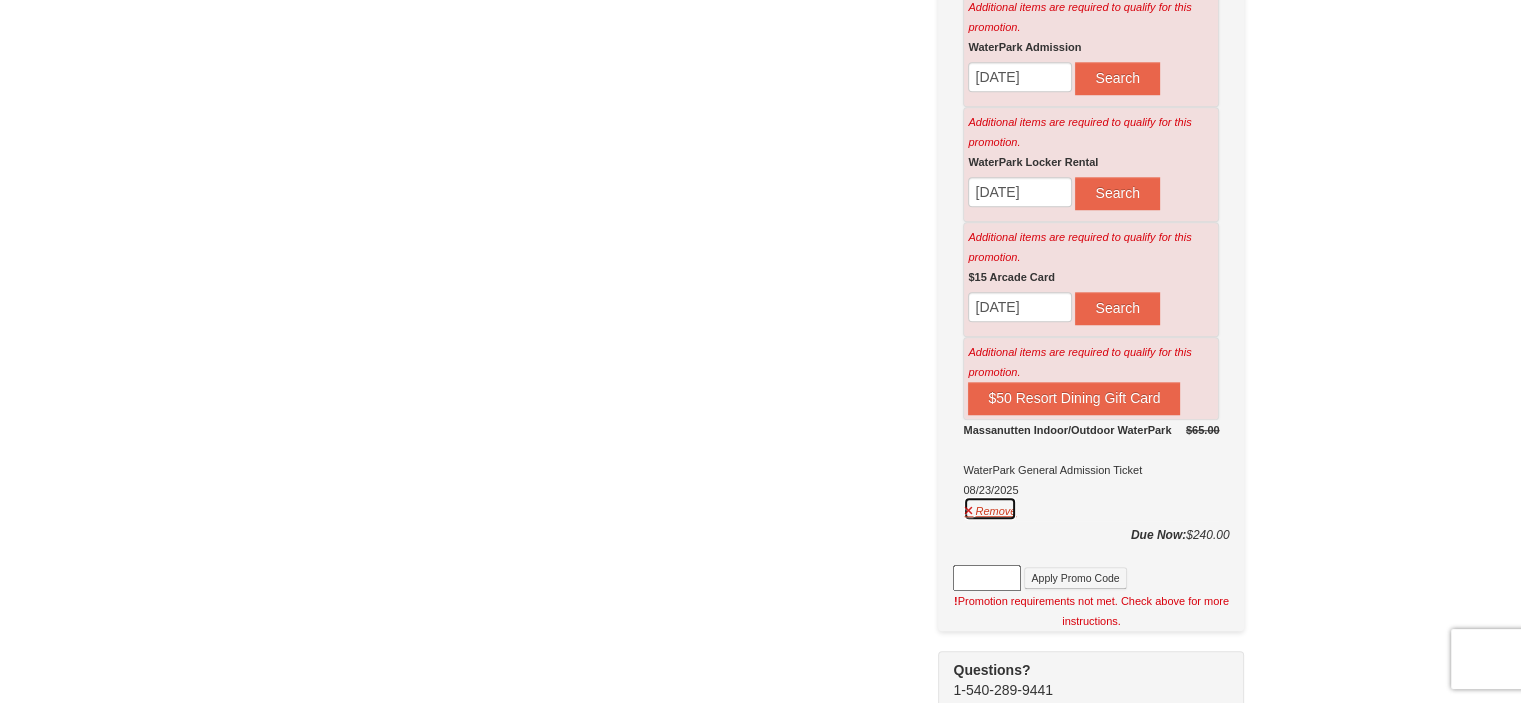 click on "Remove" at bounding box center (990, 508) 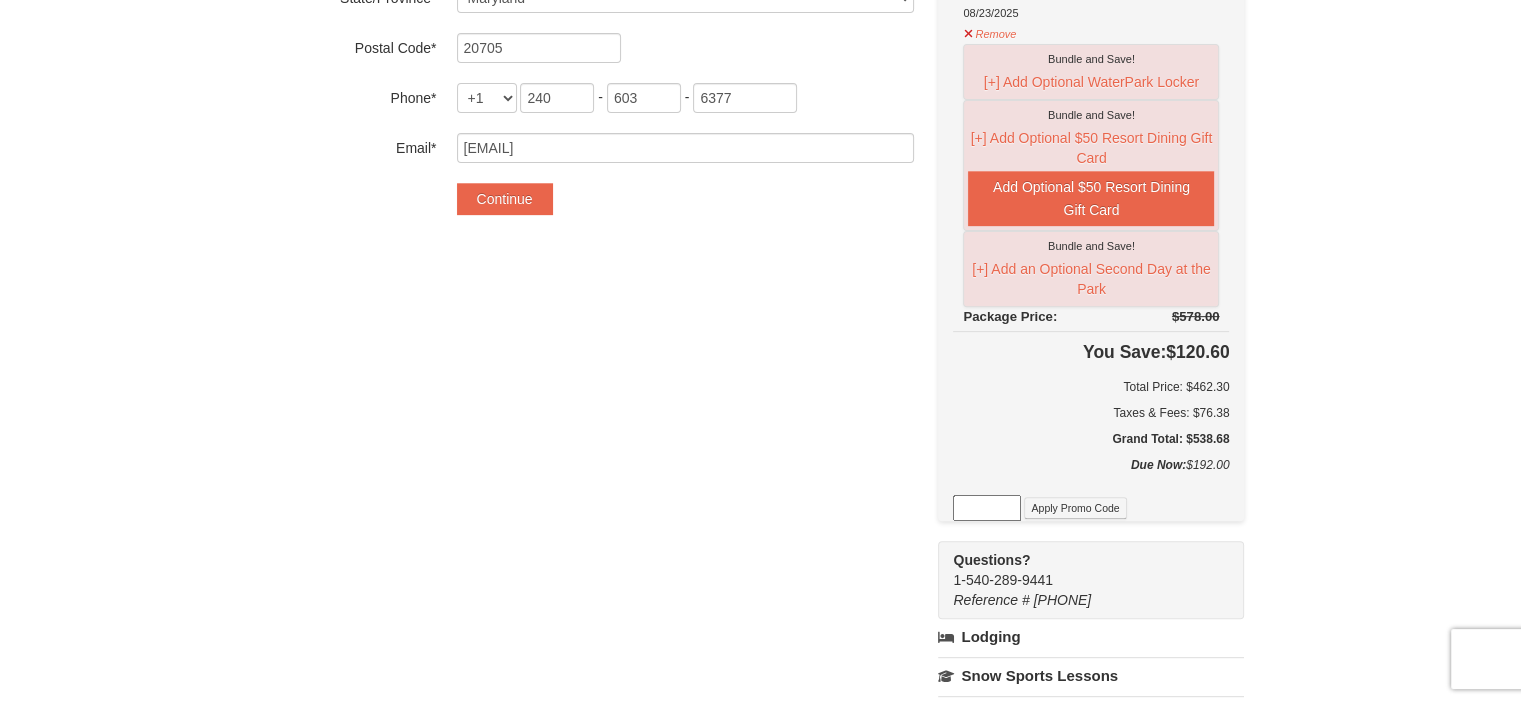 scroll, scrollTop: 680, scrollLeft: 0, axis: vertical 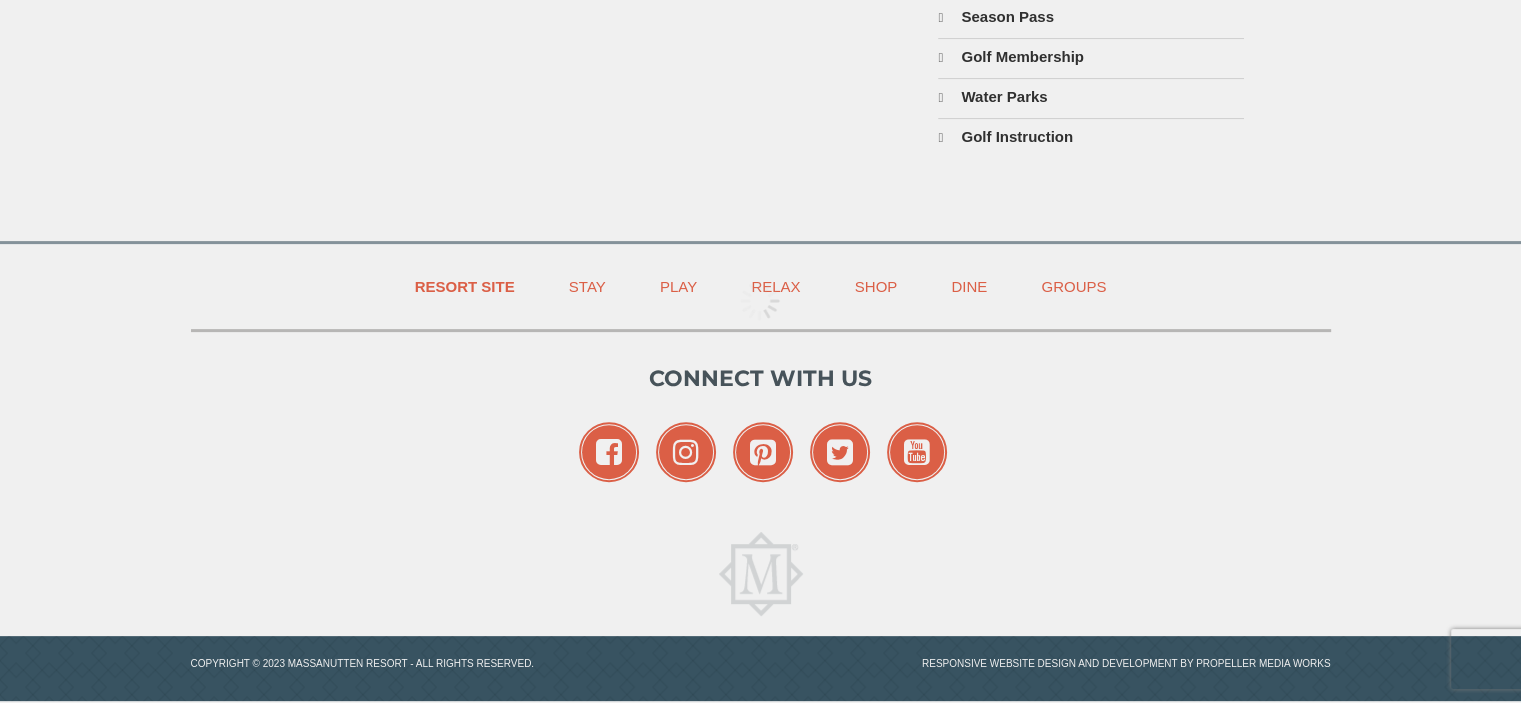 type on "[FIRST] [LAST]" 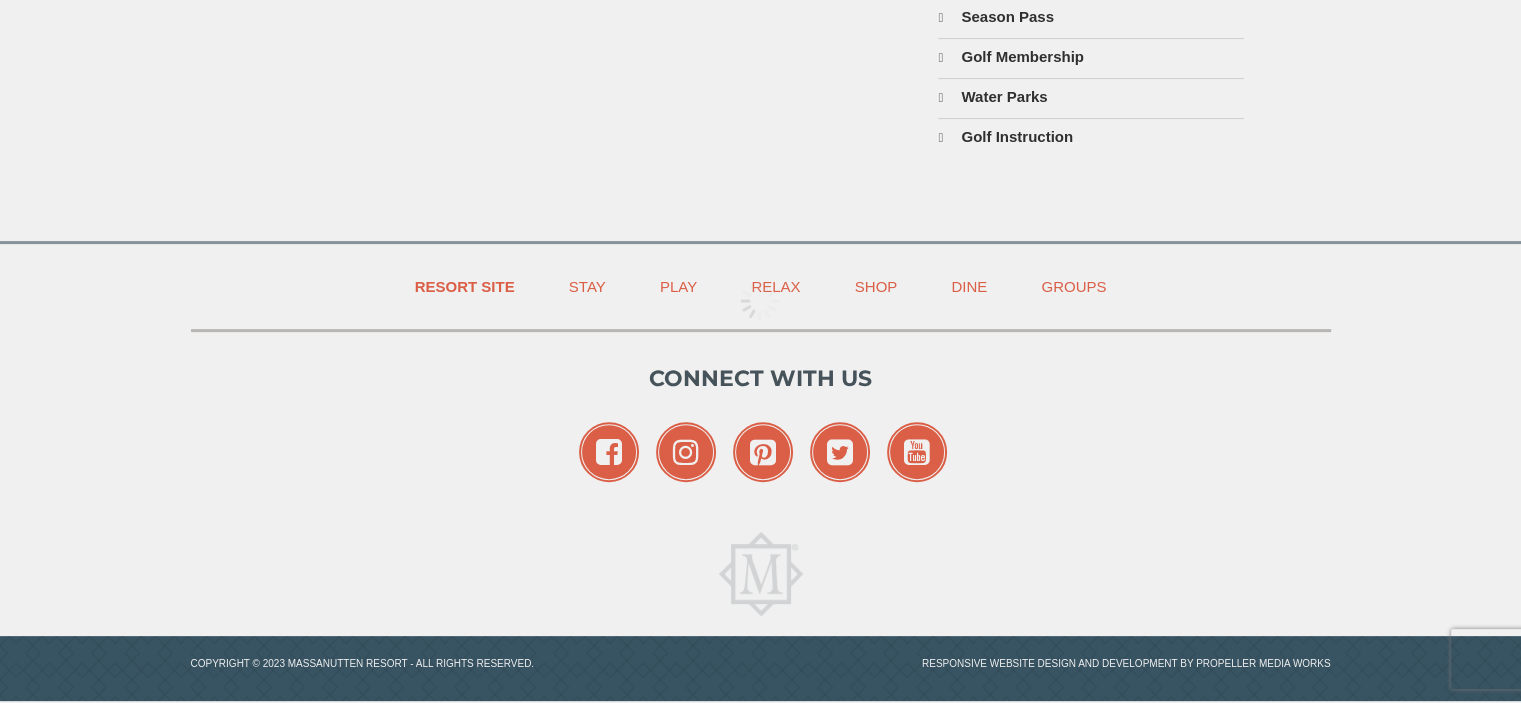 type on "[NUMBER] [STREET]" 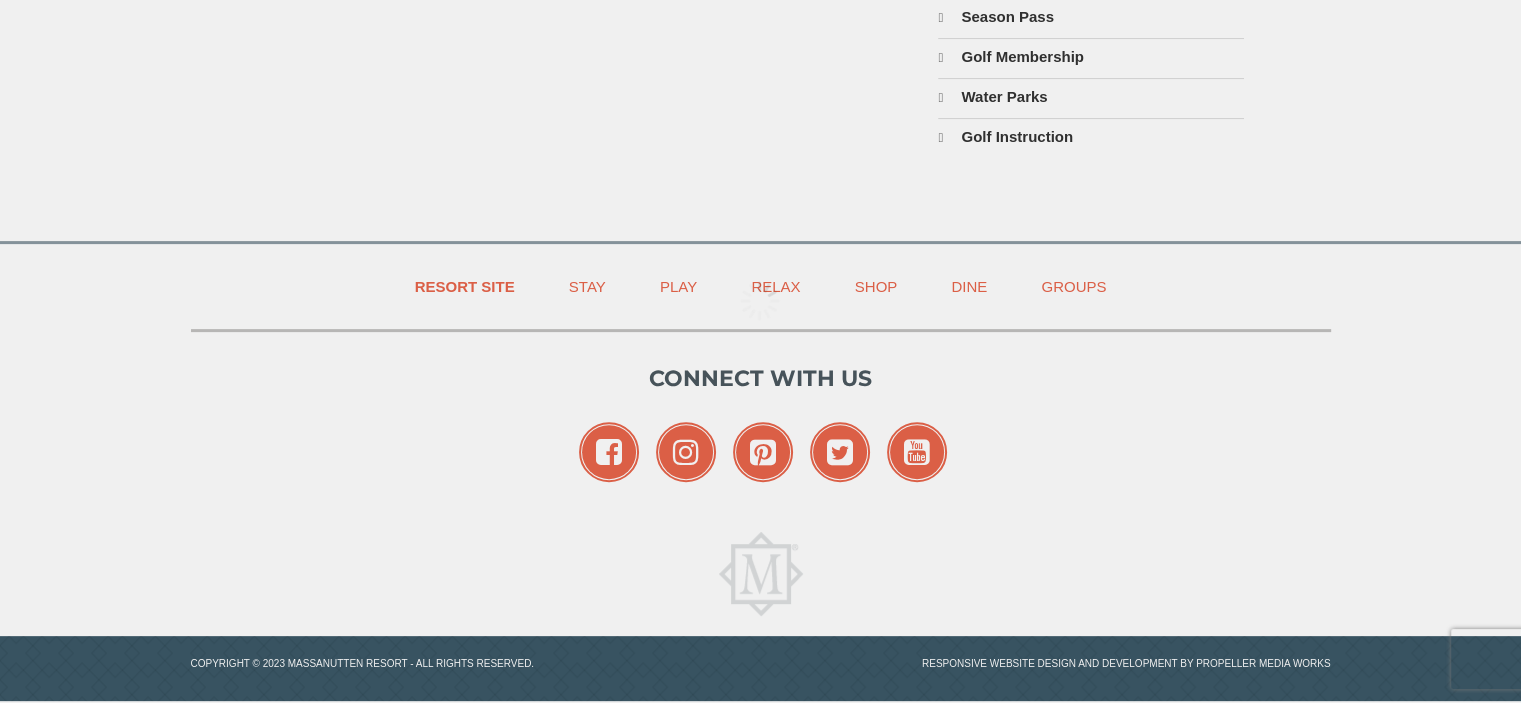 type on "Beltsville" 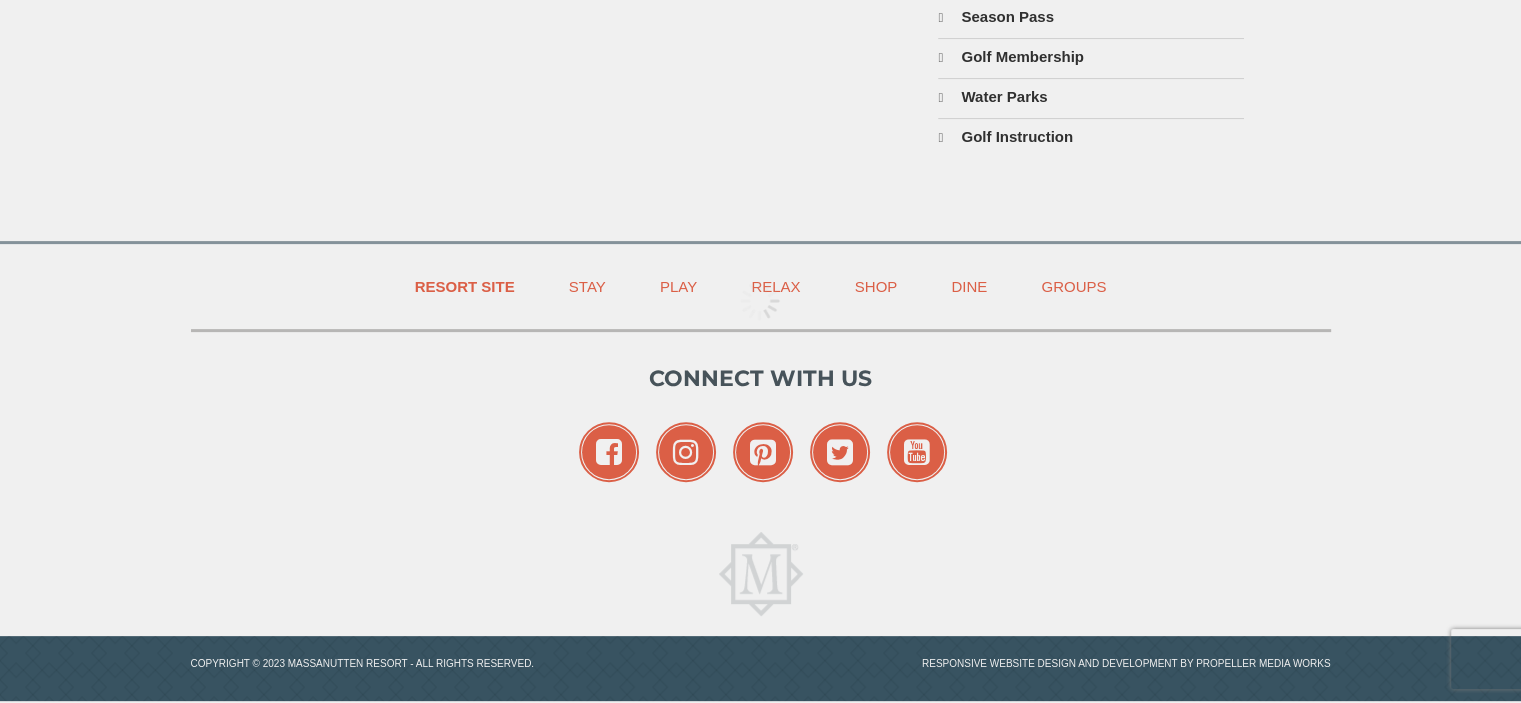 type on "20705" 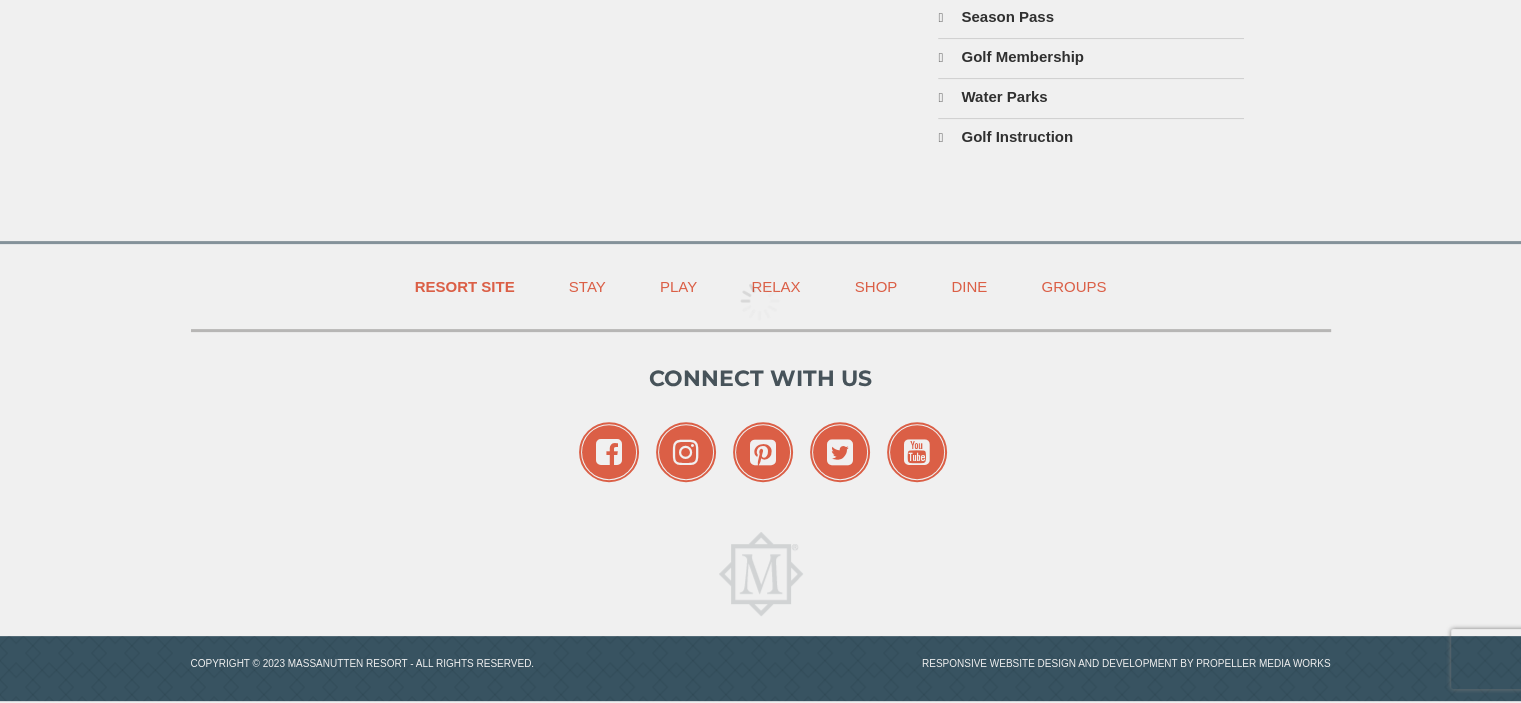 type on "240" 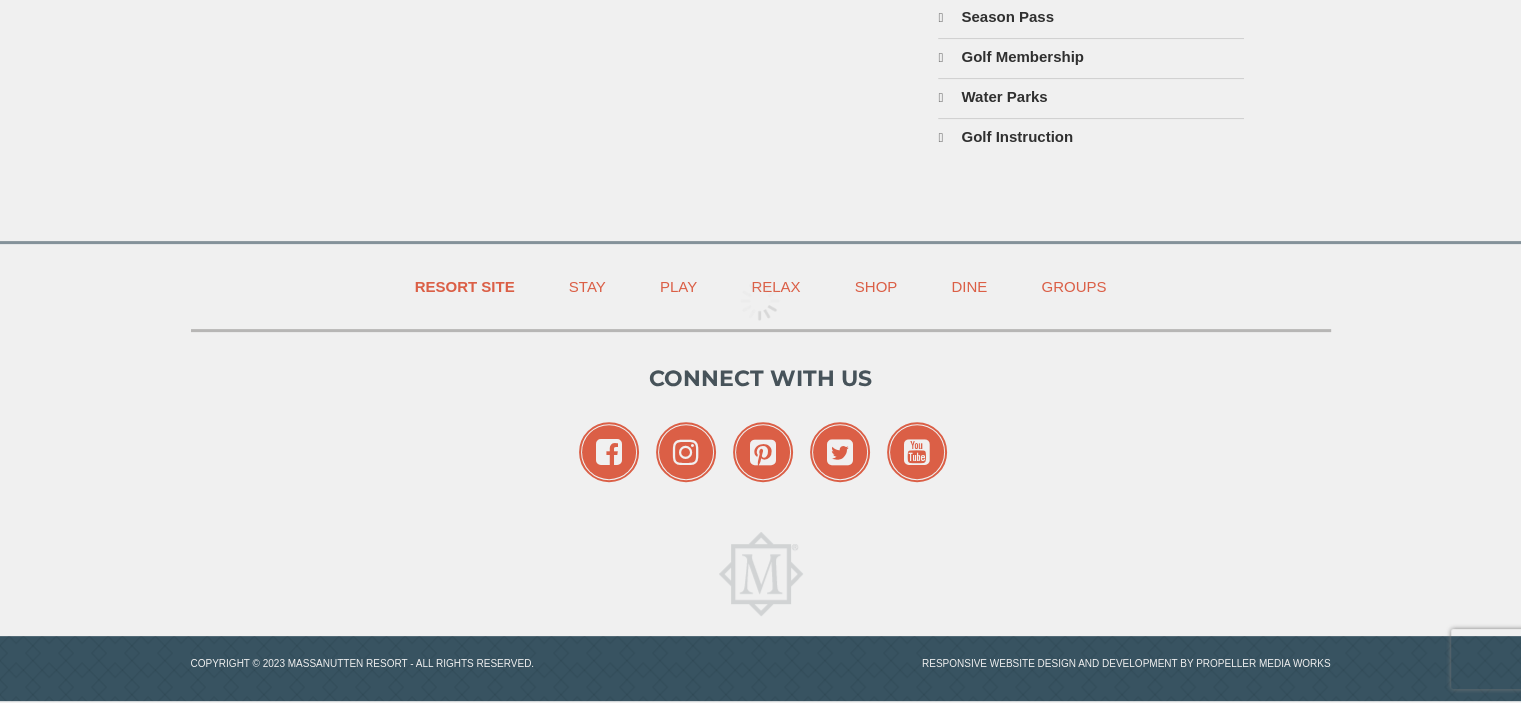 type on "6377" 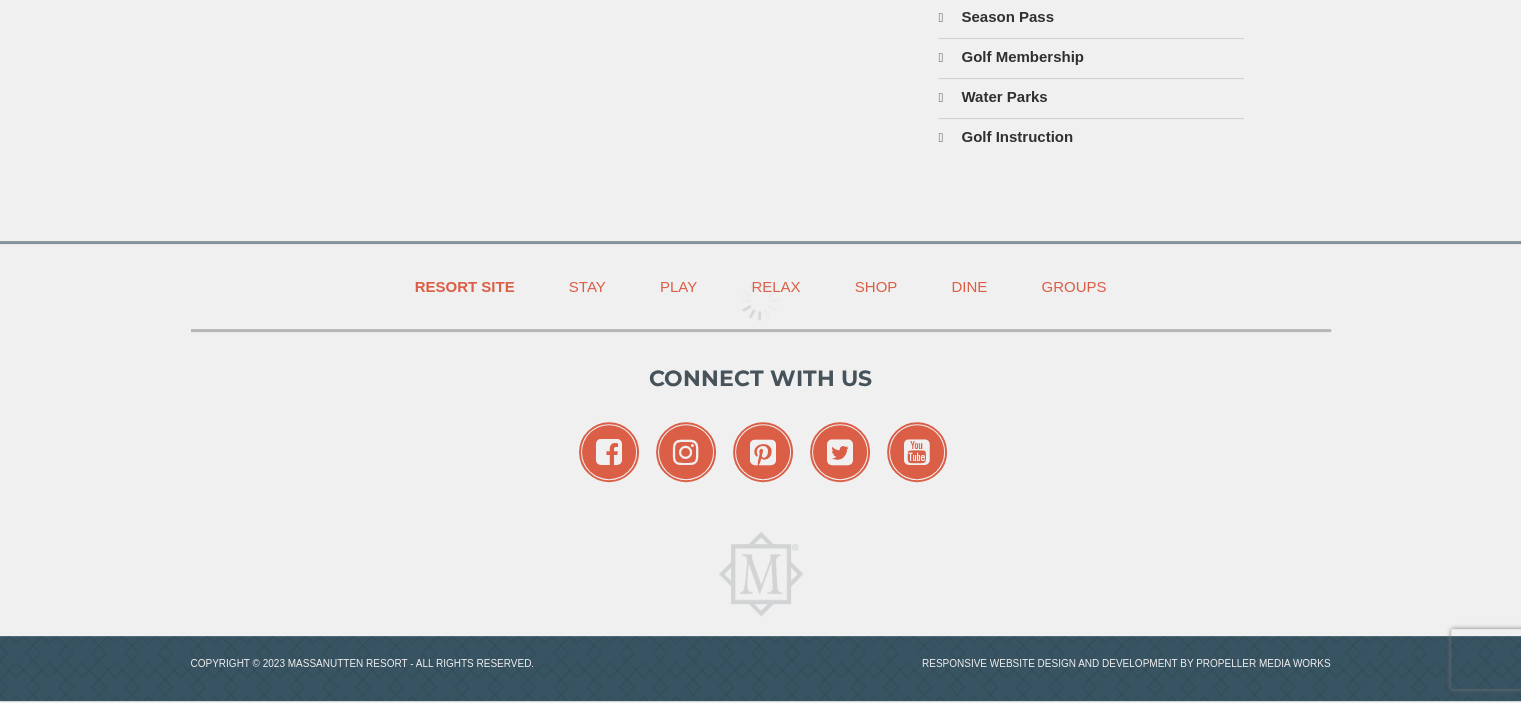 type on "[EMAIL]" 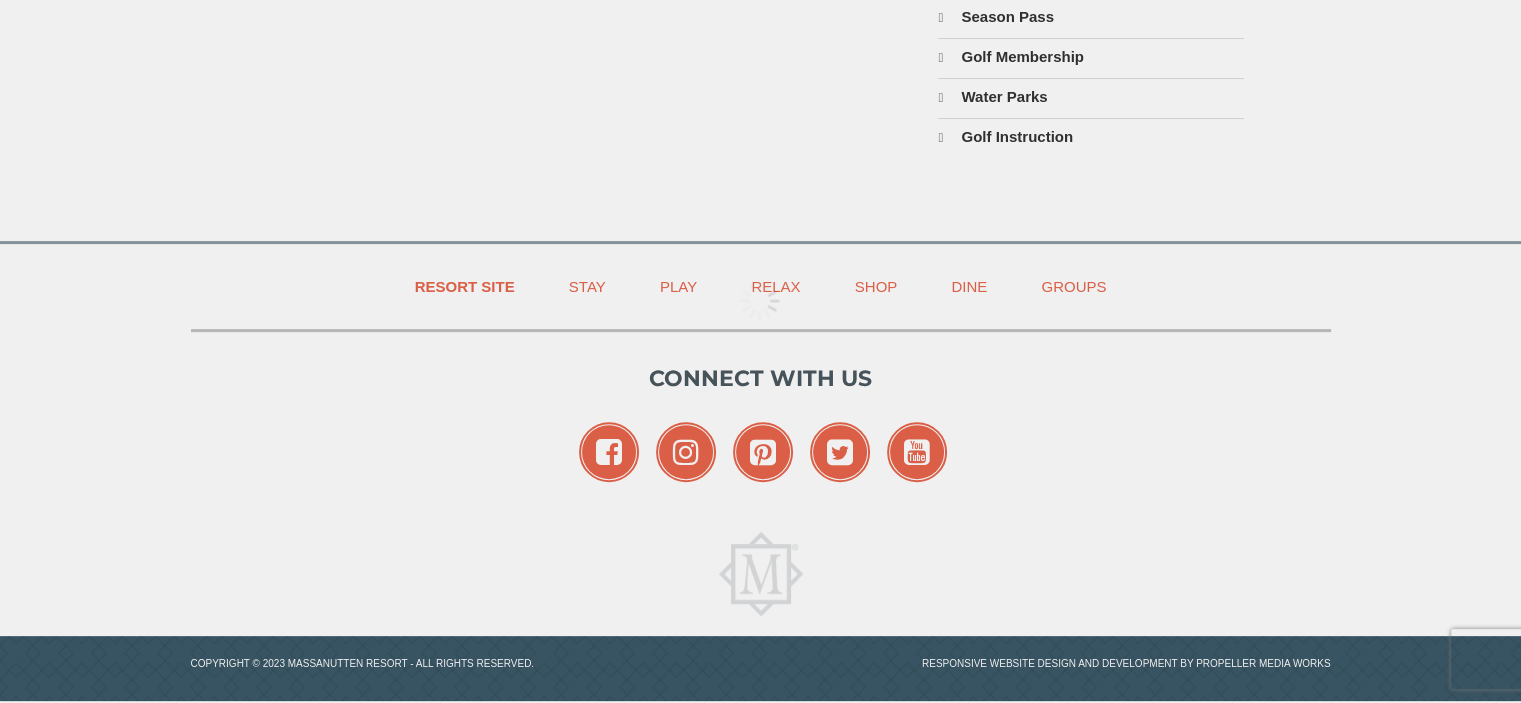 select on "MD" 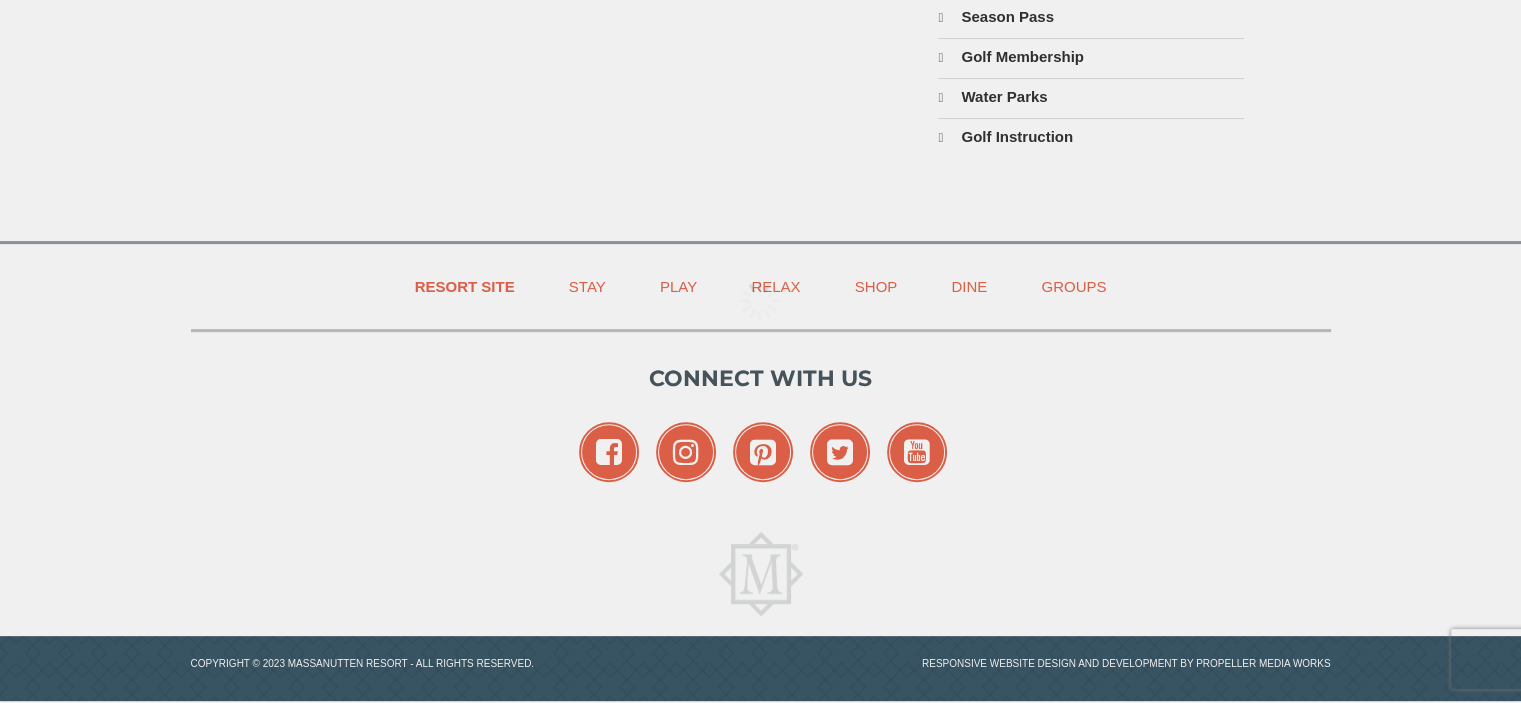 select on "8" 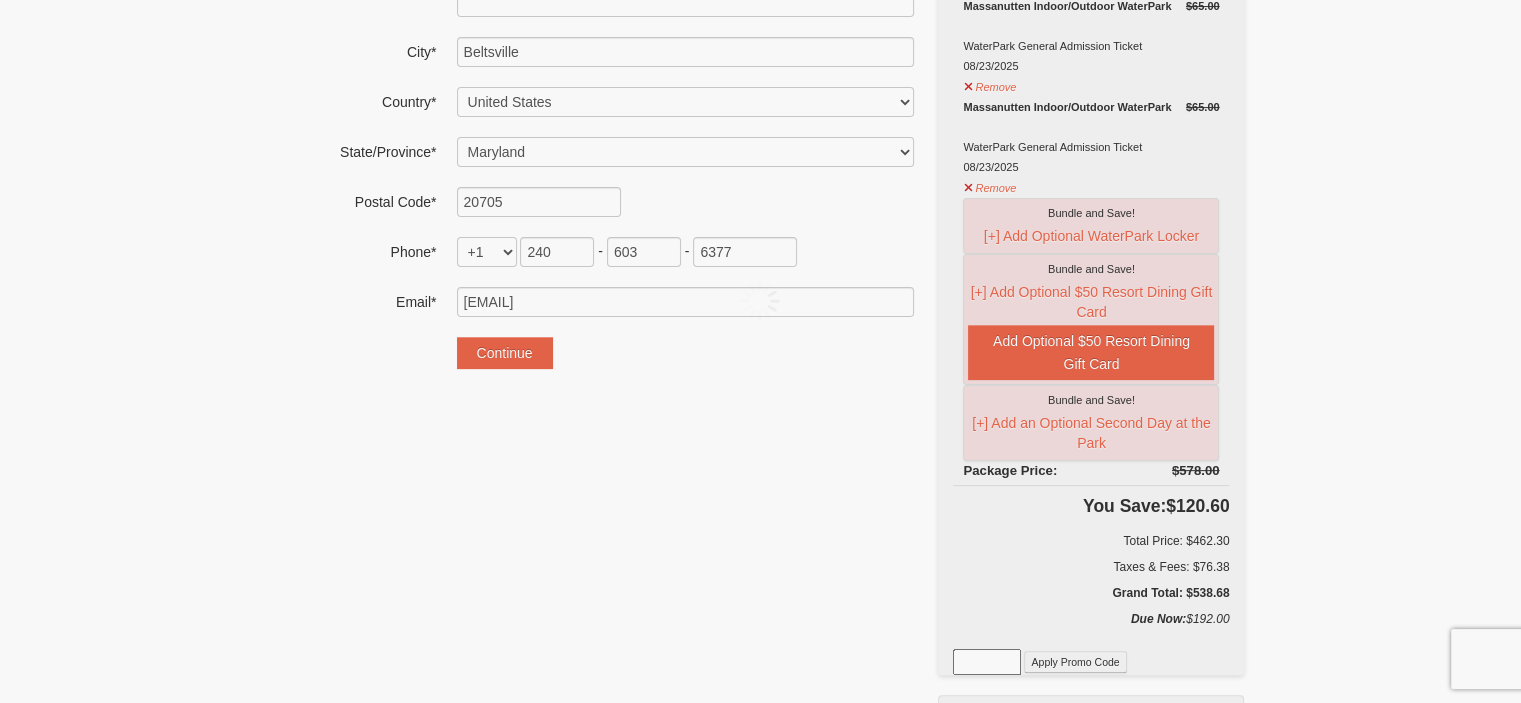 scroll, scrollTop: 1620, scrollLeft: 0, axis: vertical 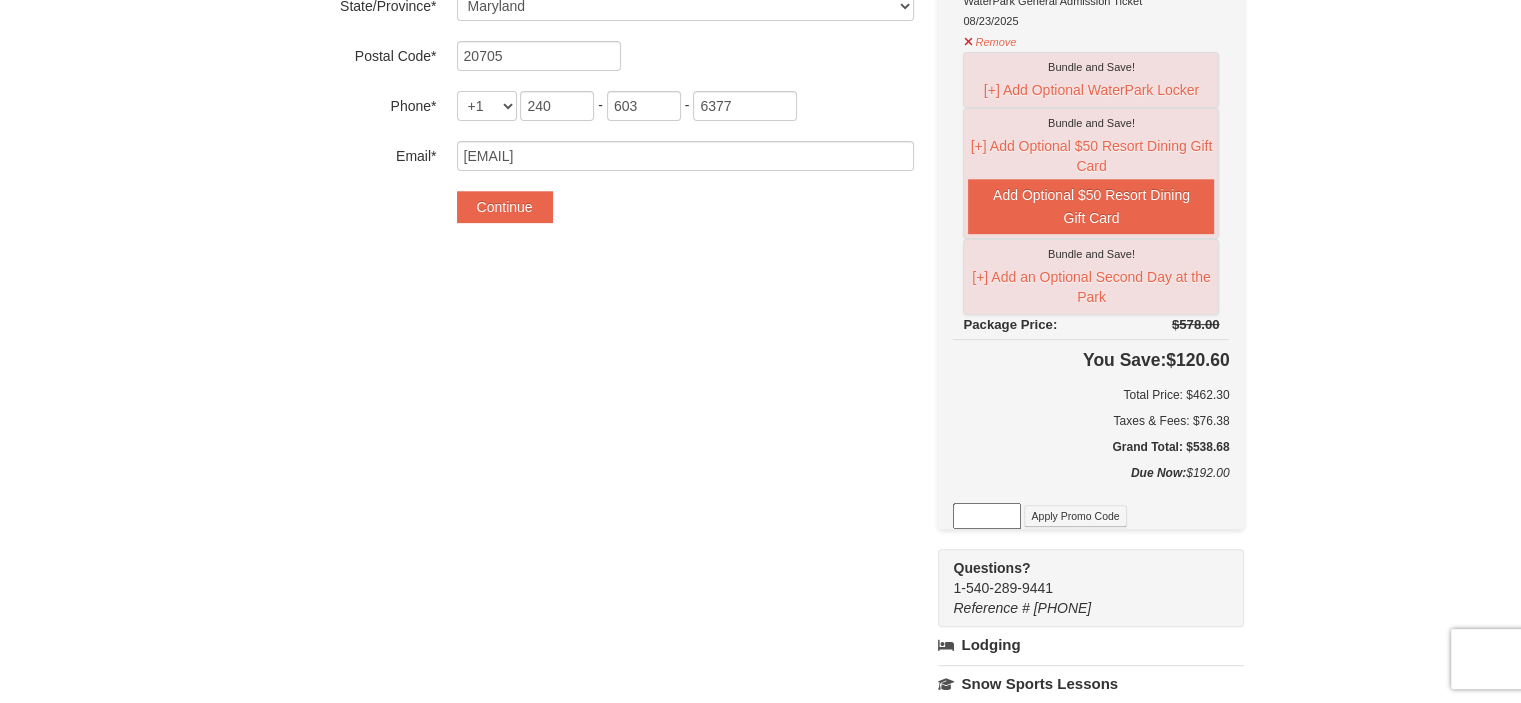 drag, startPoint x: 1189, startPoint y: 467, endPoint x: 1242, endPoint y: 467, distance: 53 